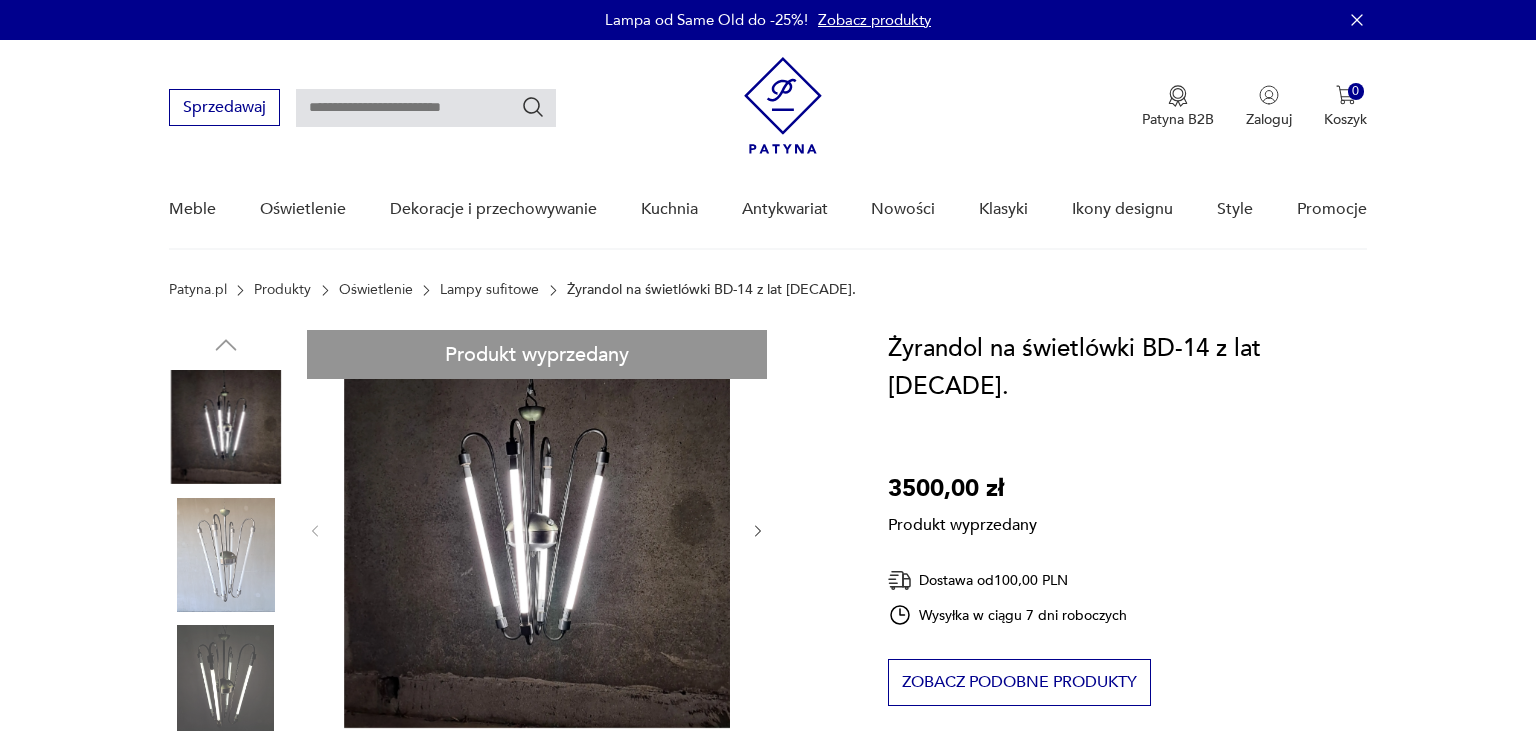scroll, scrollTop: 106, scrollLeft: 0, axis: vertical 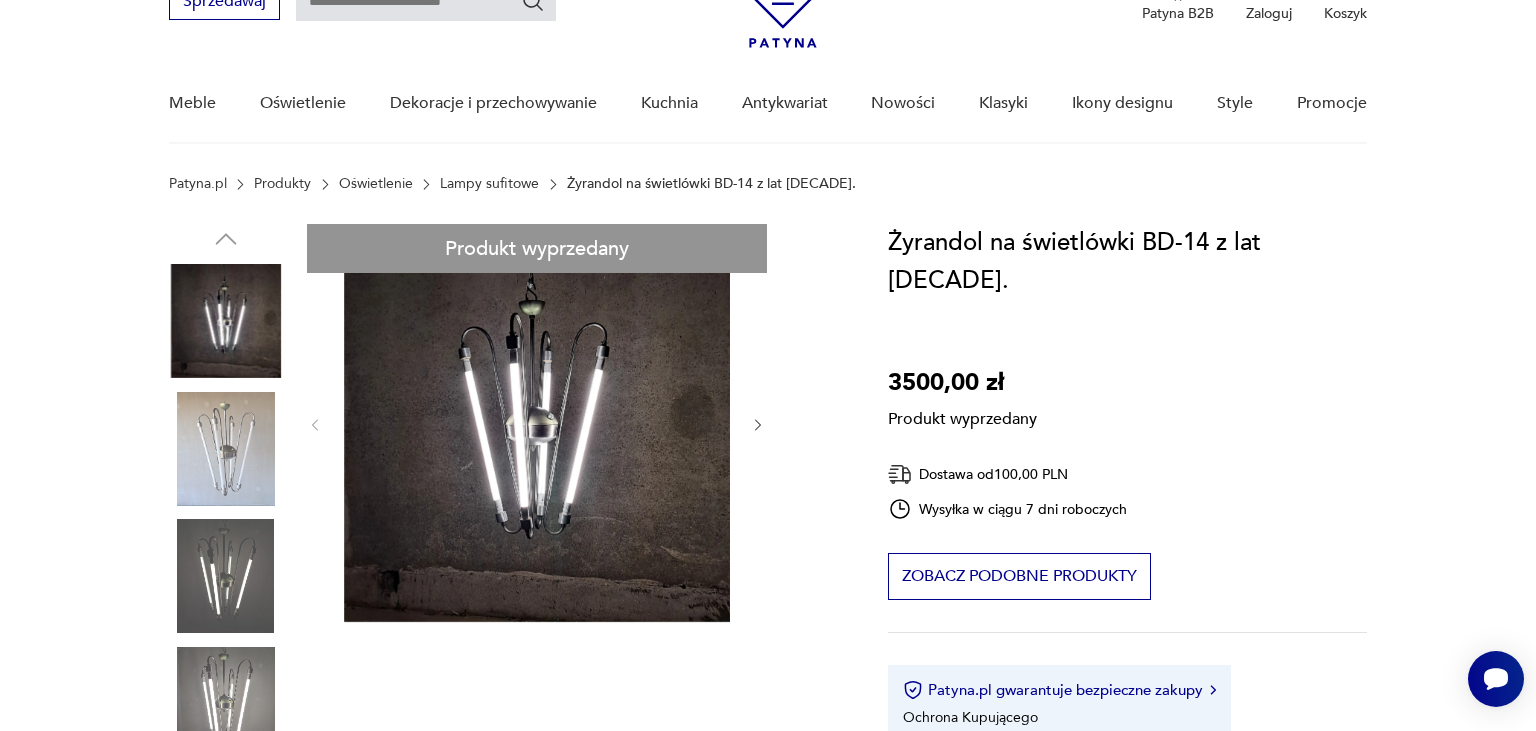 click on "Produkt wyprzedany Opis produktu Żyrandol na świetlówki BD-14 z lat 60. Wykonany z aluminium i stali. Wyczyszczony i zabezpieczony antykorozyjnie. Na 4 świetlówki 60 cm. Przerobiony na świetlówki LED zasilane jednostronnie(od dołu). Zapalane 2 + 2. Wysokość 85 cm, średnica w najszerszym miejscu 56 cm. Możliwość odrestaurowania dodatkowych 2 szt. Świetlówki nie są w cenie. Rozwiń więcej Szczegóły produktu O sprzedawcy Patrz Pan Zweryfikowany sprzedawca Od 9 lat z Patyną Dostawa i zwroty Dostępne formy dostawy: Przesylka zwykla   100,00 PLN Odbior osobisty   0,00 PLN Kurier   100,00 PLN Zwroty: Jeśli z jakiegokolwiek powodu chcesz zwrócić zamówiony przedmiot, masz na to   14 dni od momentu otrzymania przesyłki." at bounding box center (504, 711) 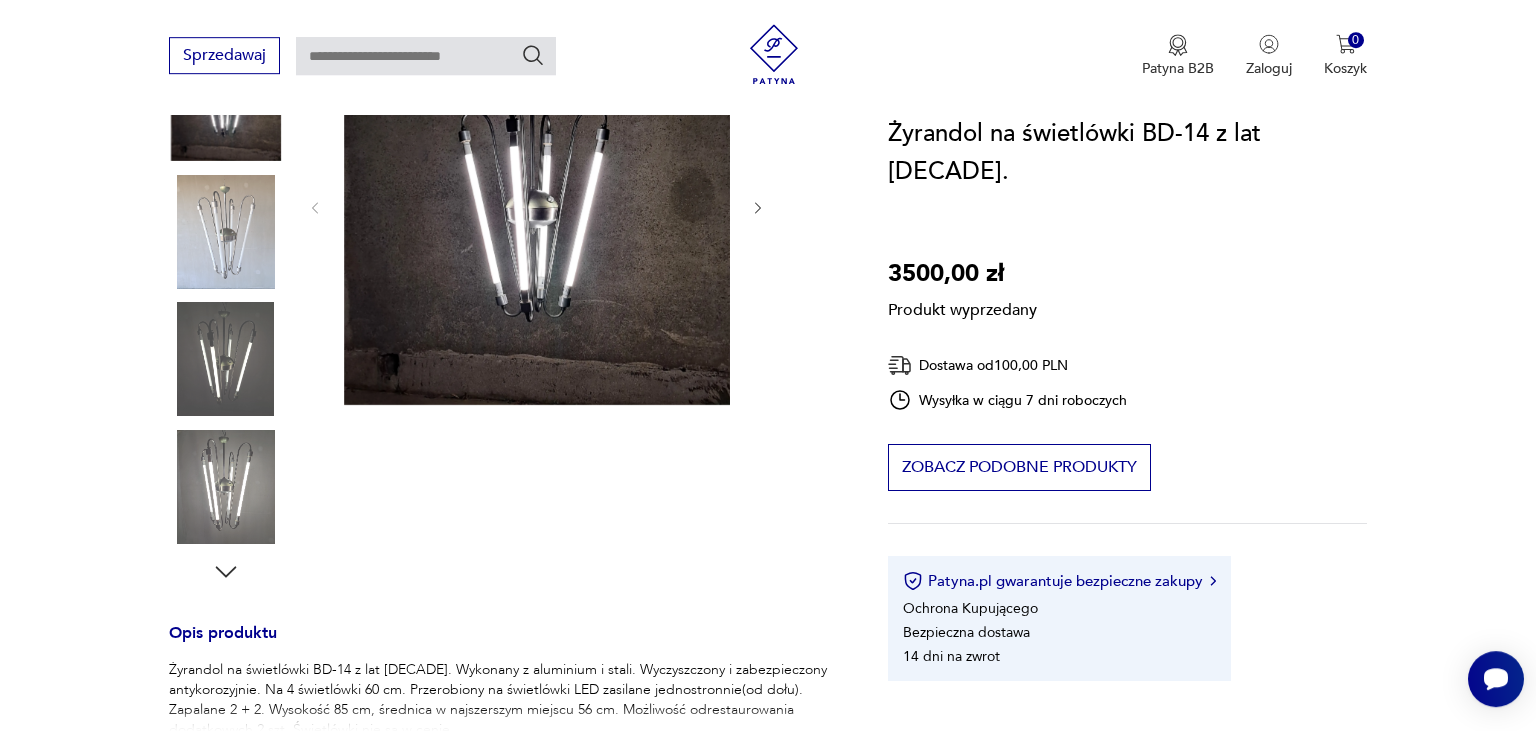 scroll, scrollTop: 316, scrollLeft: 0, axis: vertical 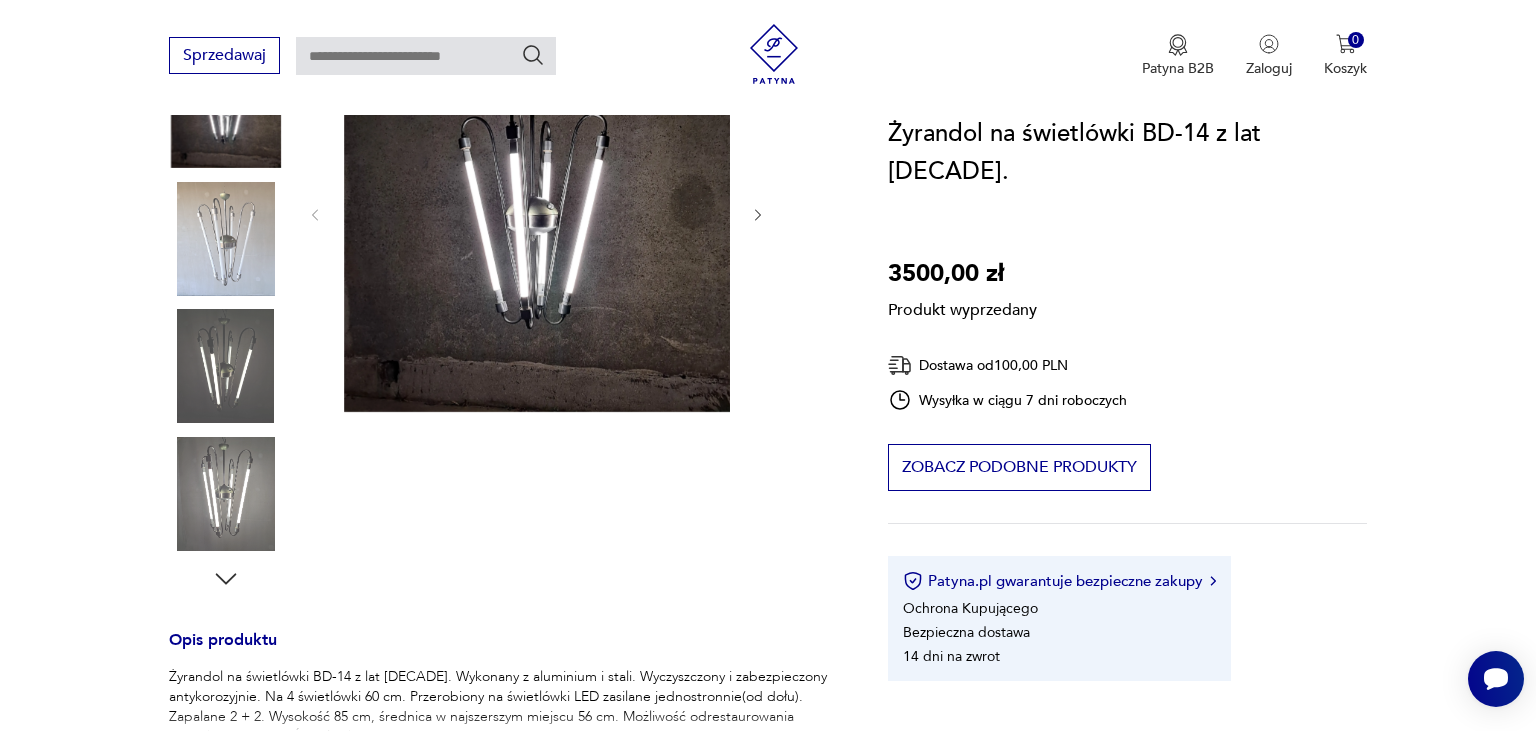 click on "Produkt wyprzedany Opis produktu Żyrandol na świetlówki BD-14 z lat 60. Wykonany z aluminium i stali. Wyczyszczony i zabezpieczony antykorozyjnie. Na 4 świetlówki 60 cm. Przerobiony na świetlówki LED zasilane jednostronnie(od dołu). Zapalane 2 + 2. Wysokość 85 cm, średnica w najszerszym miejscu 56 cm. Możliwość odrestaurowania dodatkowych 2 szt. Świetlówki nie są w cenie. Rozwiń więcej Szczegóły produktu O sprzedawcy Patrz Pan Zweryfikowany sprzedawca Od 9 lat z Patyną Dostawa i zwroty Dostępne formy dostawy: Przesylka zwykla   100,00 PLN Odbior osobisty   0,00 PLN Kurier   100,00 PLN Zwroty: Jeśli z jakiegokolwiek powodu chcesz zwrócić zamówiony przedmiot, masz na to   14 dni od momentu otrzymania przesyłki." at bounding box center (504, 501) 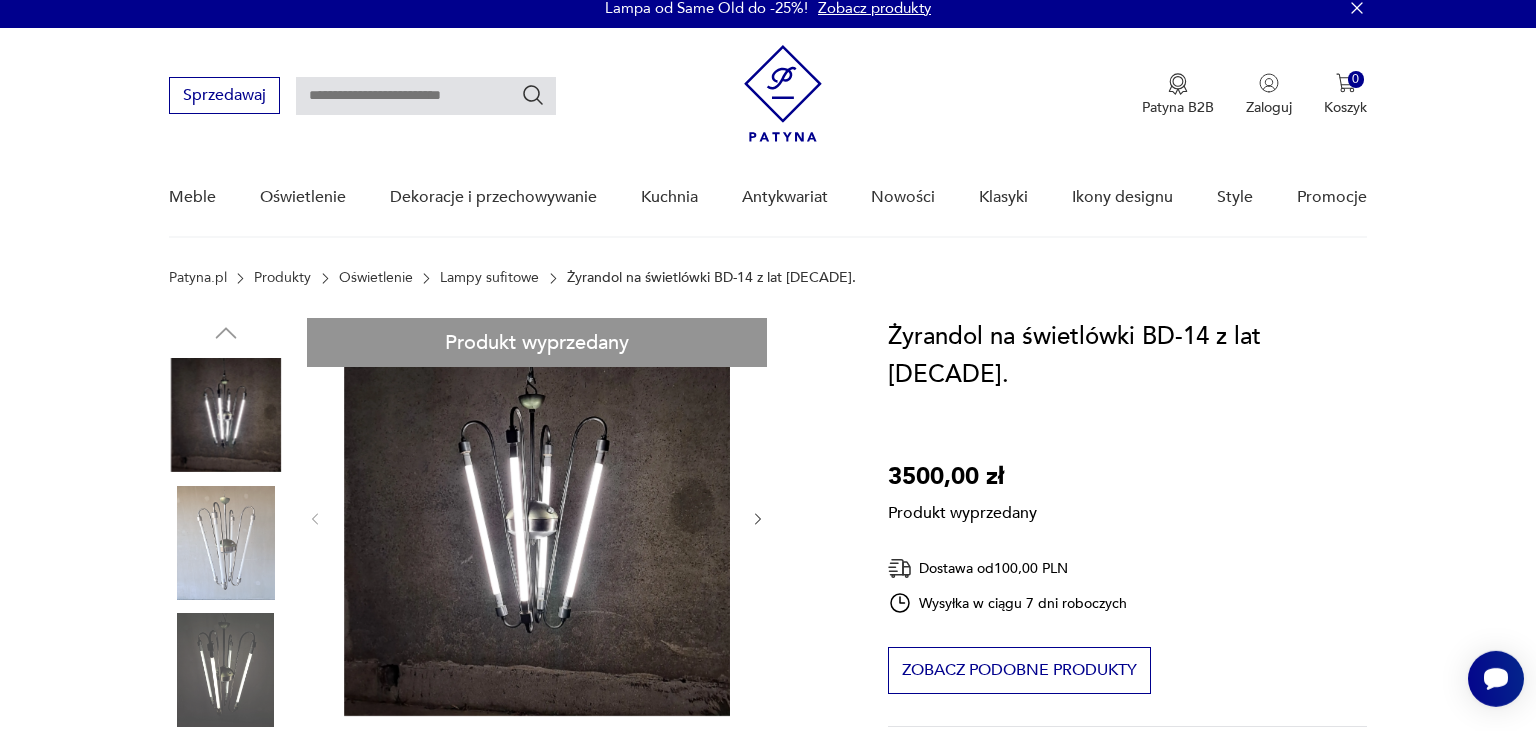 scroll, scrollTop: 0, scrollLeft: 0, axis: both 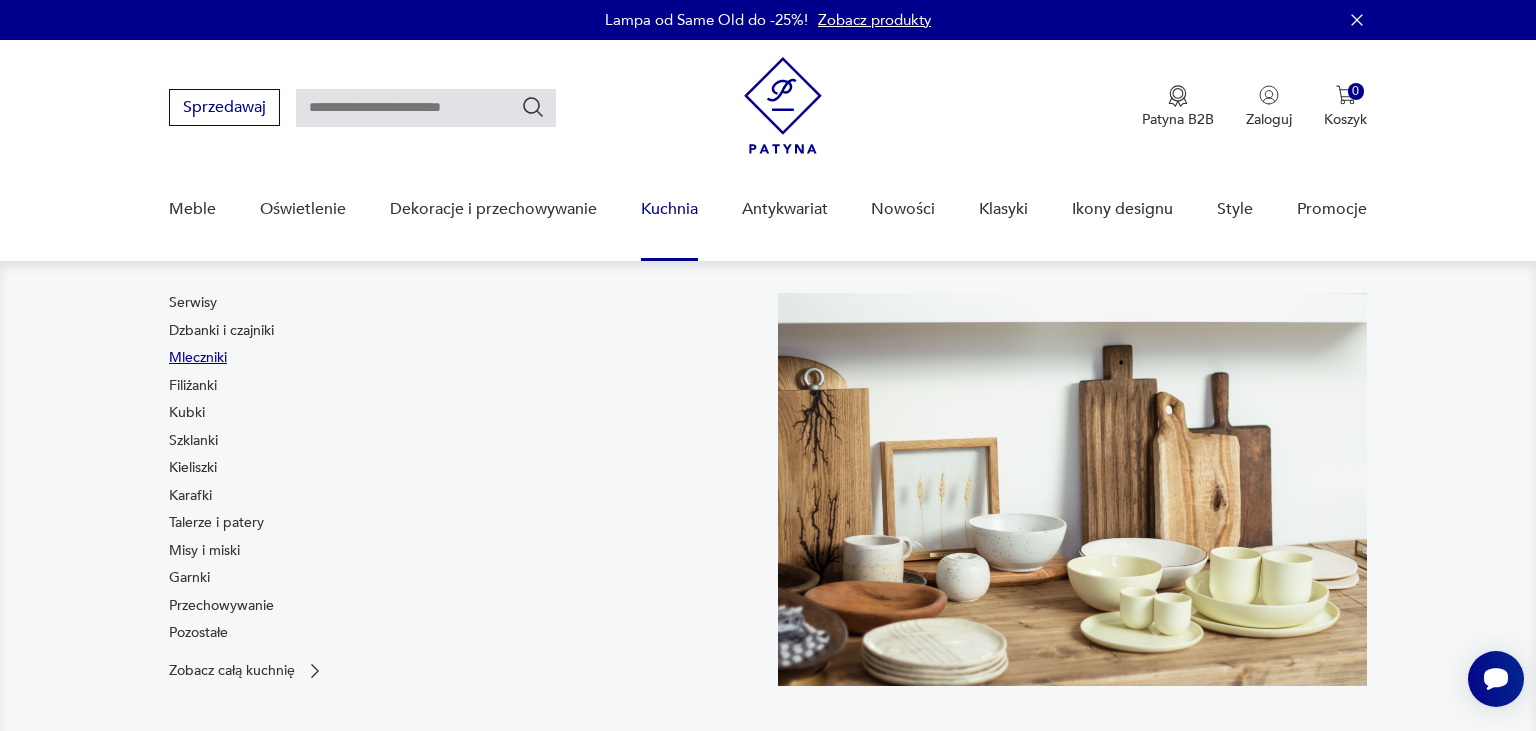 click on "Mleczniki" at bounding box center (198, 358) 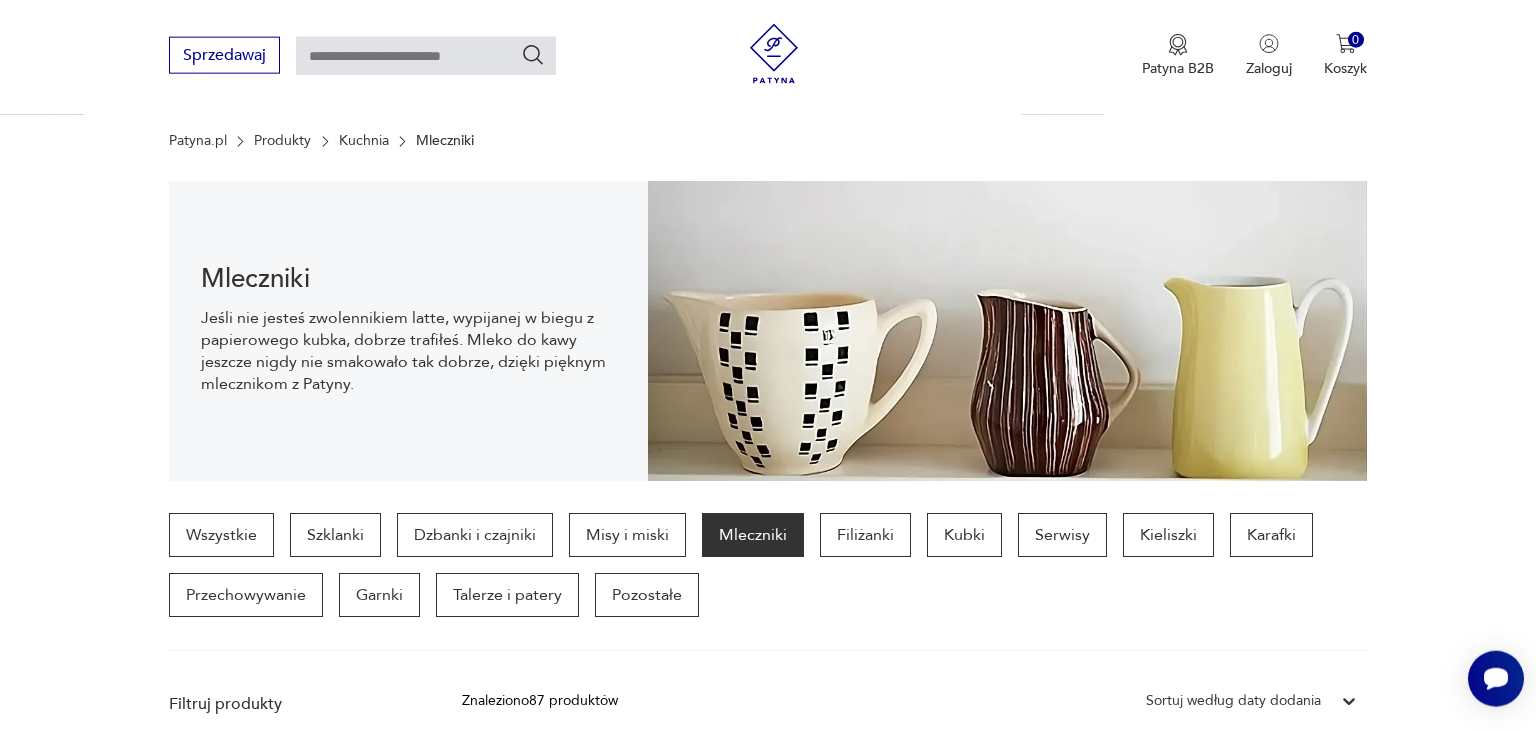scroll, scrollTop: 0, scrollLeft: 0, axis: both 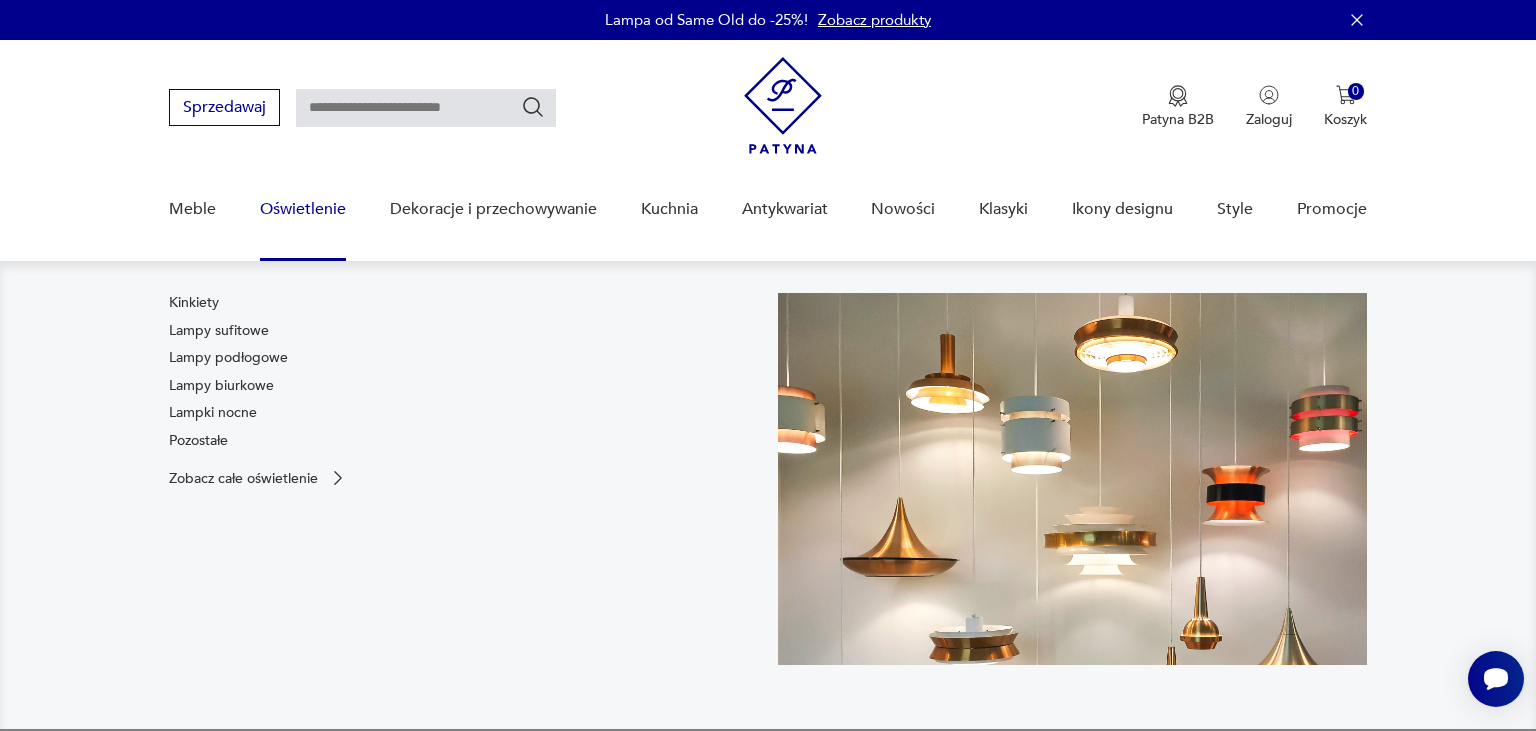 click on "Oświetlenie" at bounding box center (303, 209) 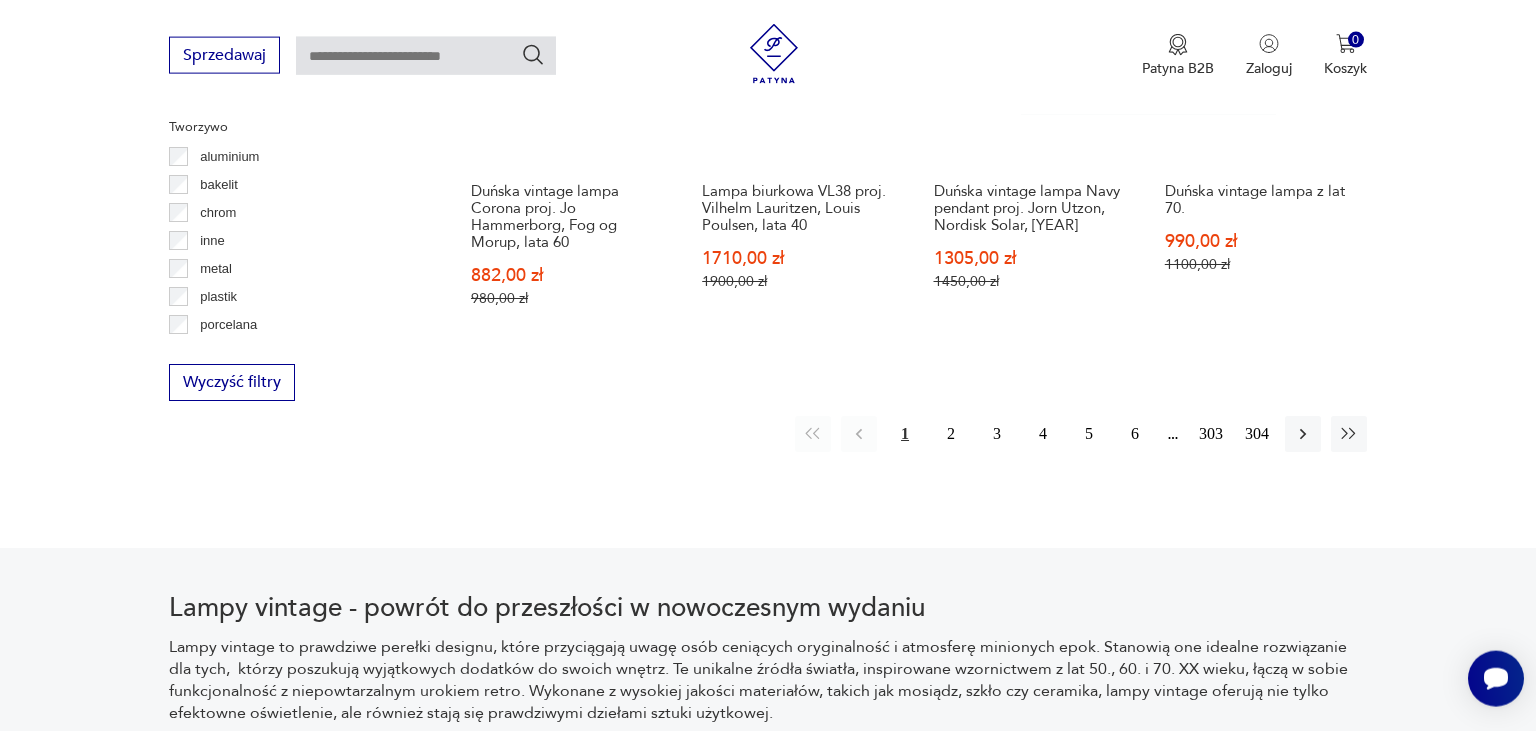 scroll, scrollTop: 2098, scrollLeft: 0, axis: vertical 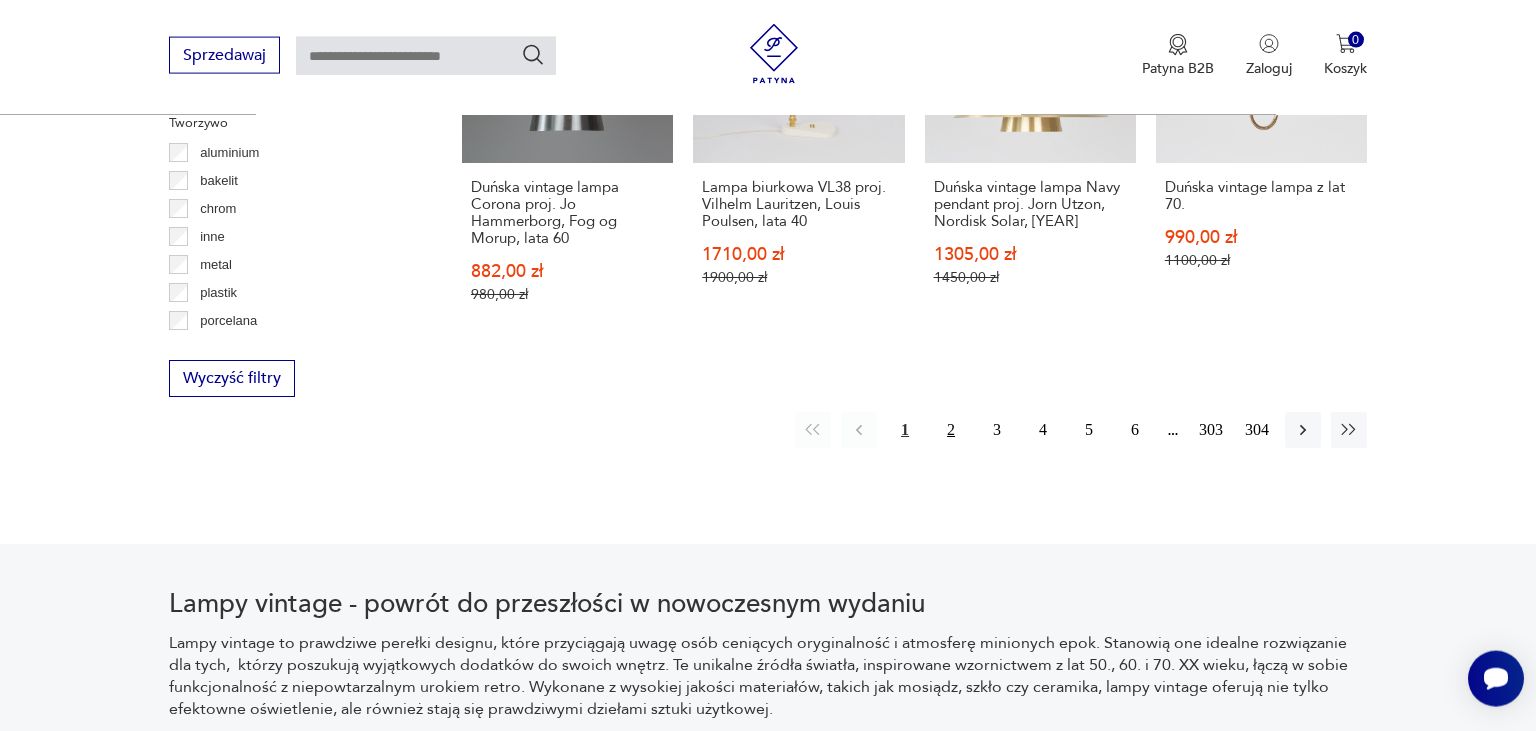 click on "2" at bounding box center [951, 430] 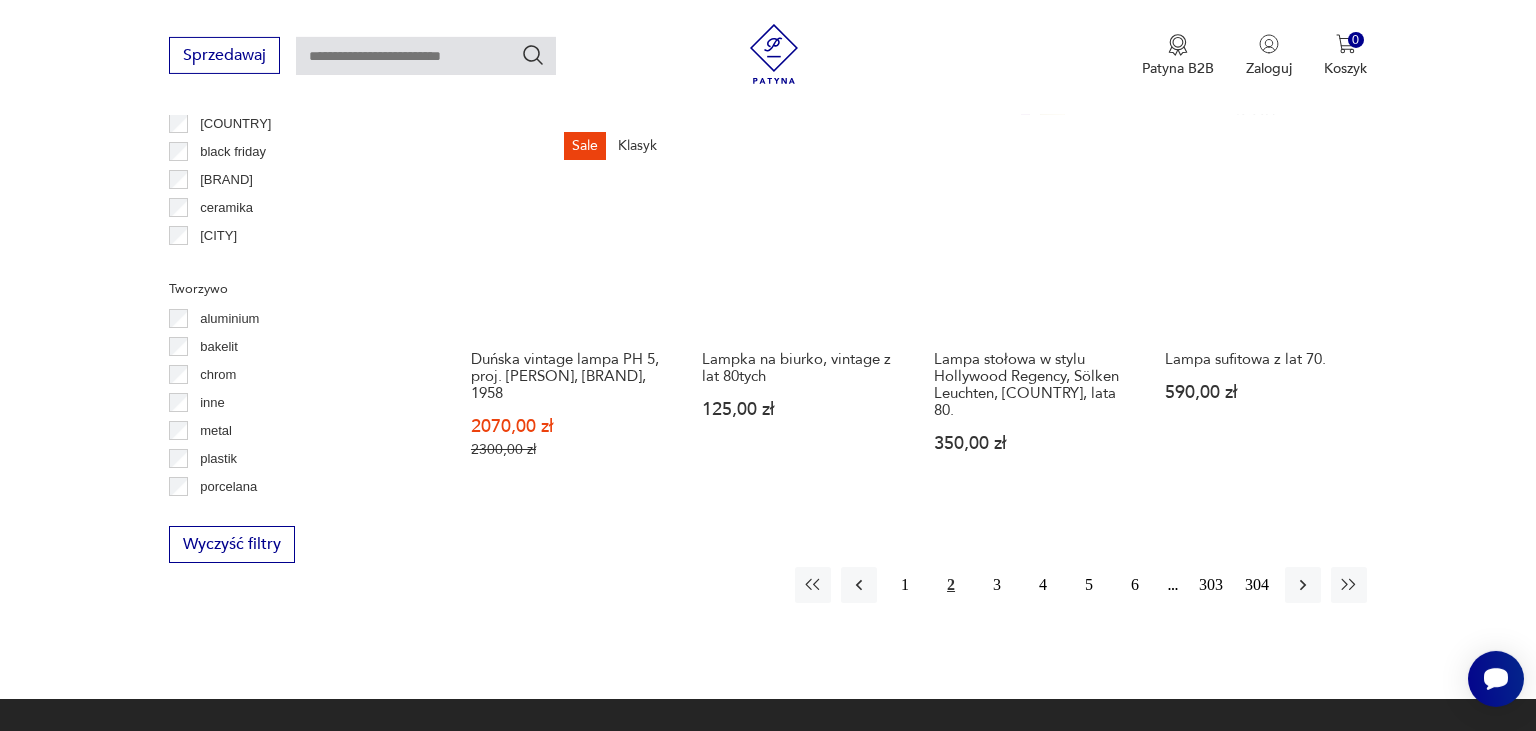 scroll, scrollTop: 1948, scrollLeft: 0, axis: vertical 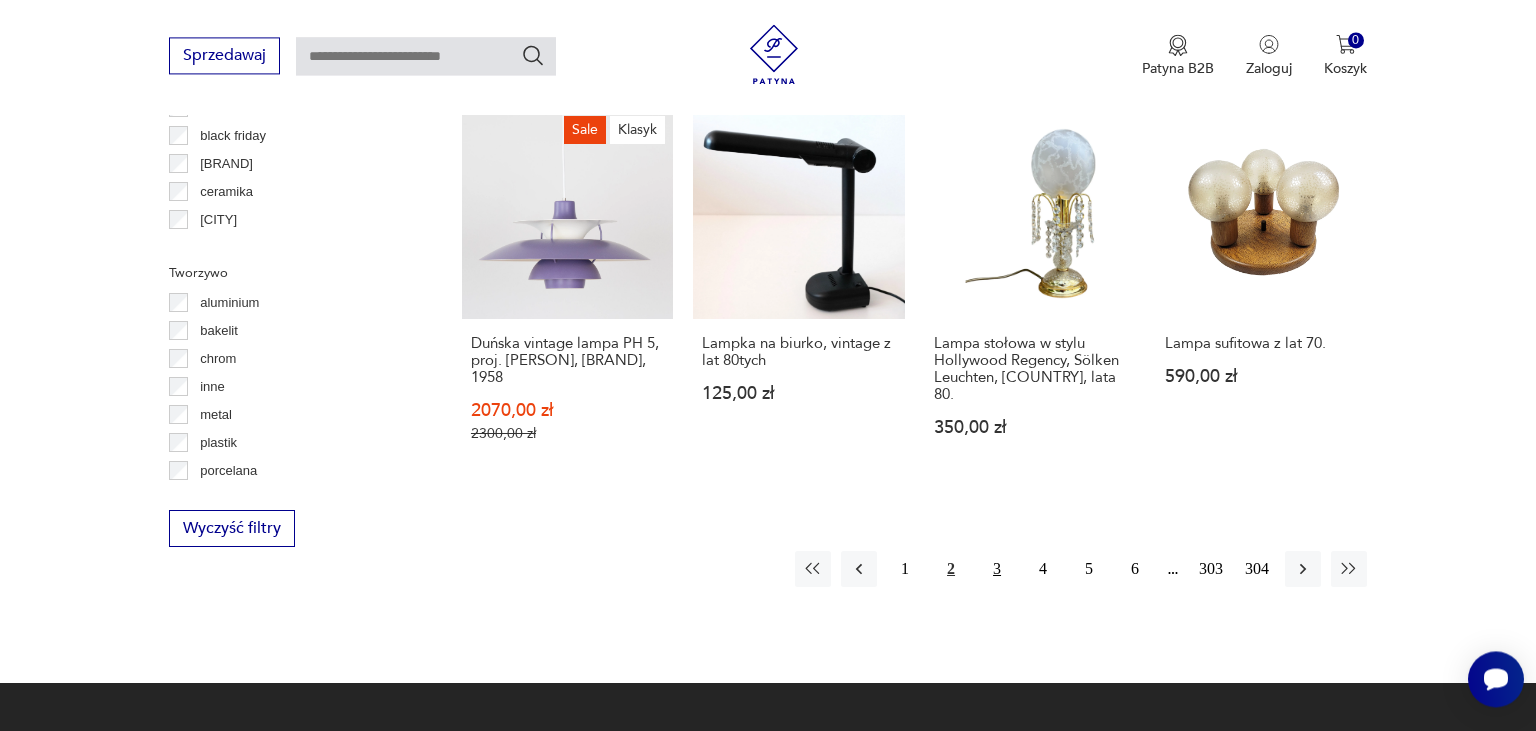 click on "3" at bounding box center [997, 569] 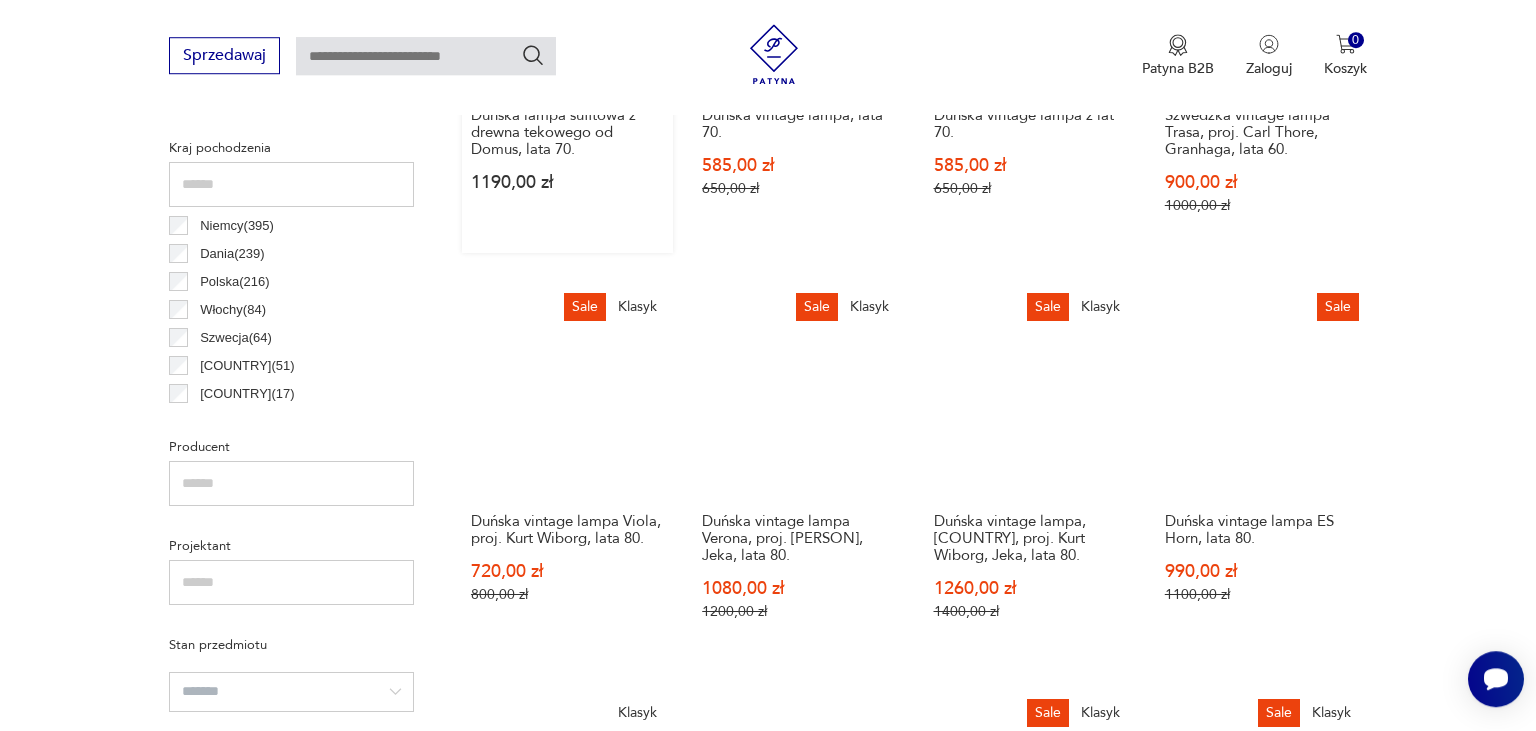scroll, scrollTop: 0, scrollLeft: 0, axis: both 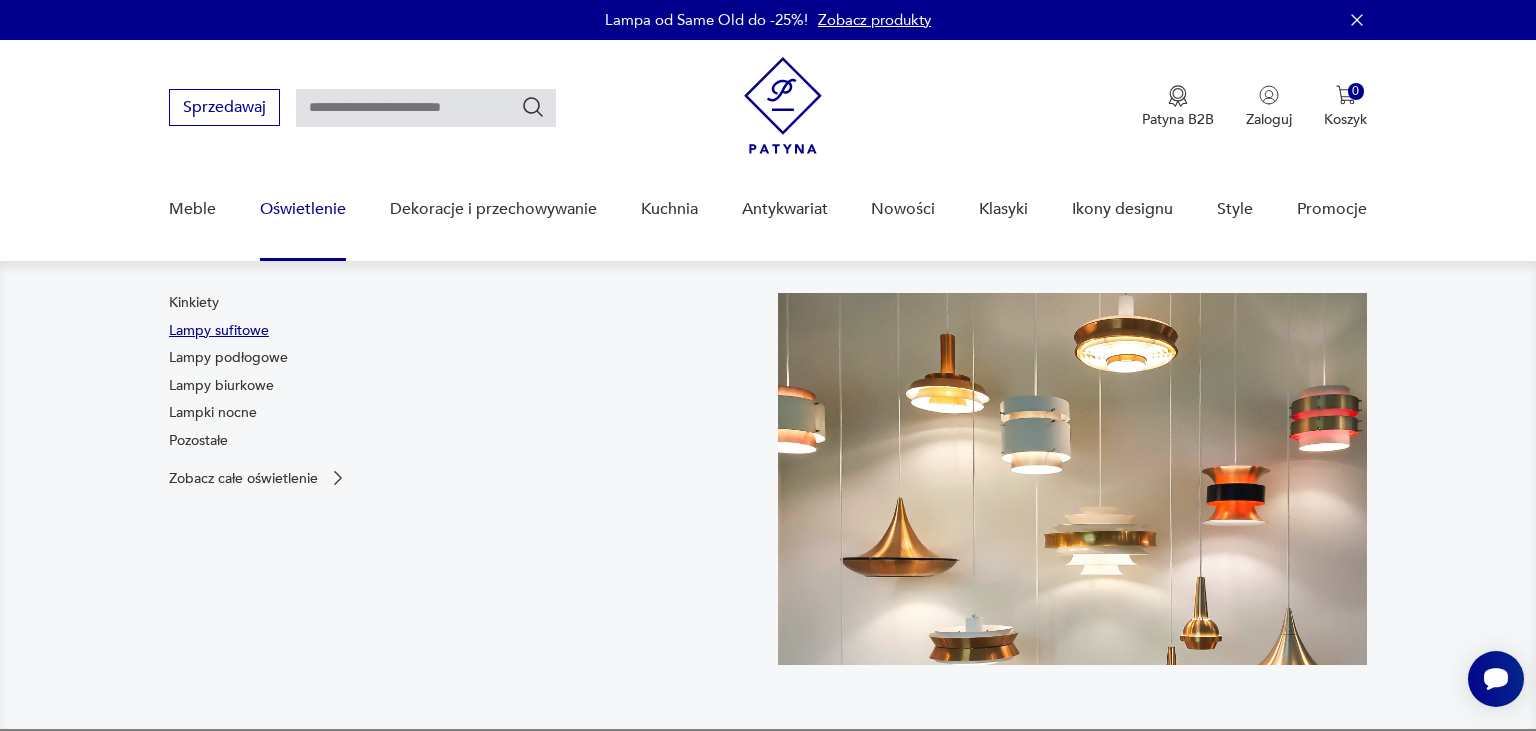 click on "Lampy sufitowe" at bounding box center [219, 331] 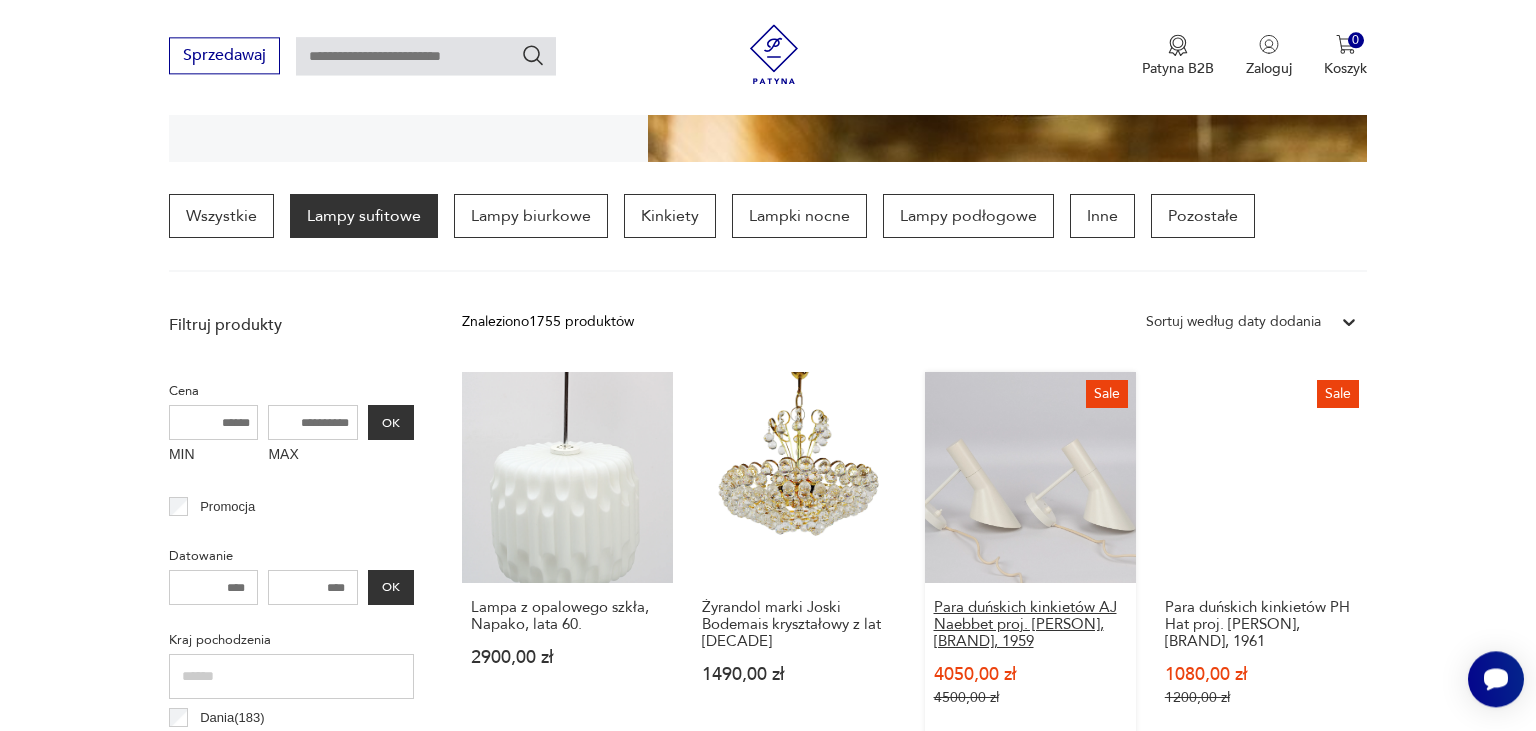 scroll, scrollTop: 470, scrollLeft: 0, axis: vertical 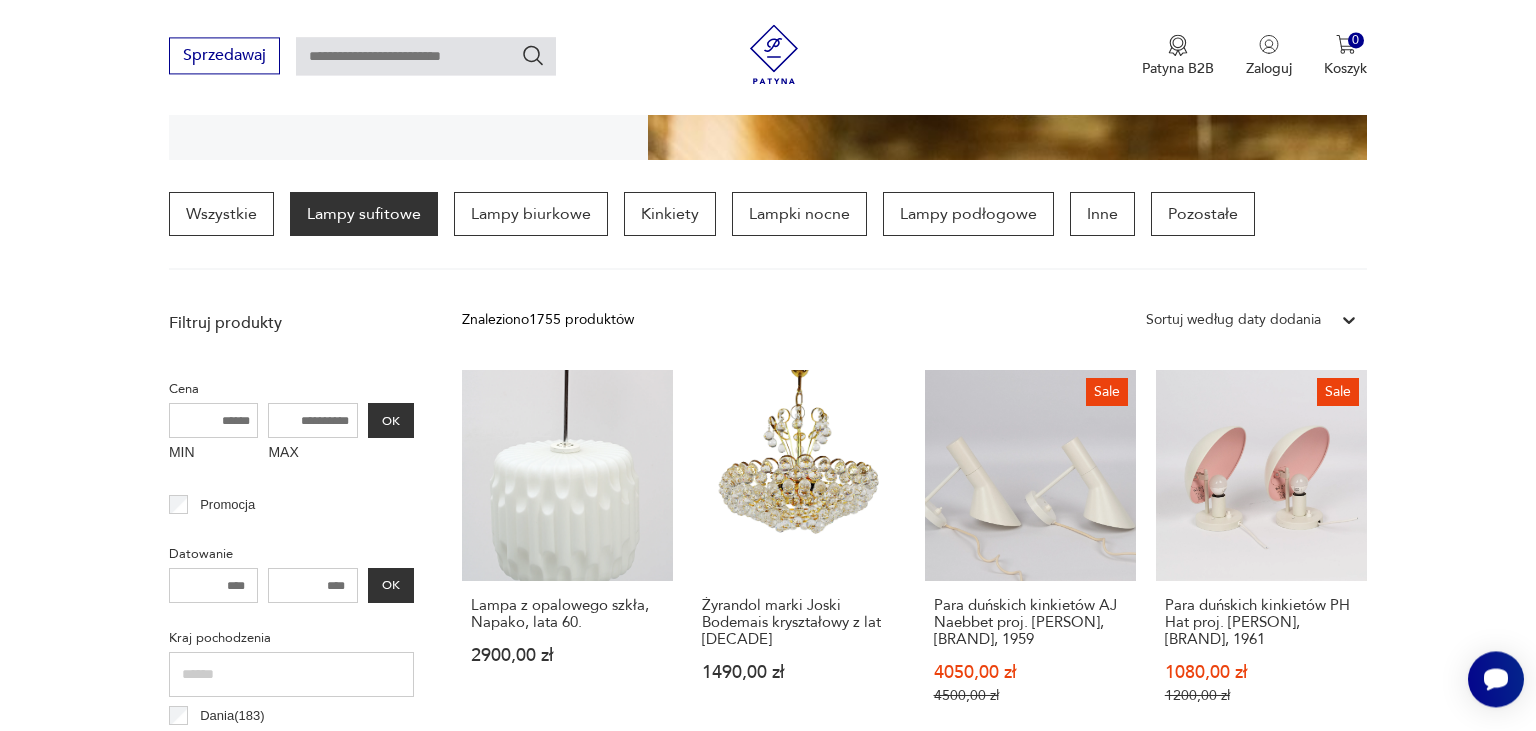 click on "Sortuj według daty dodania" at bounding box center (1233, 320) 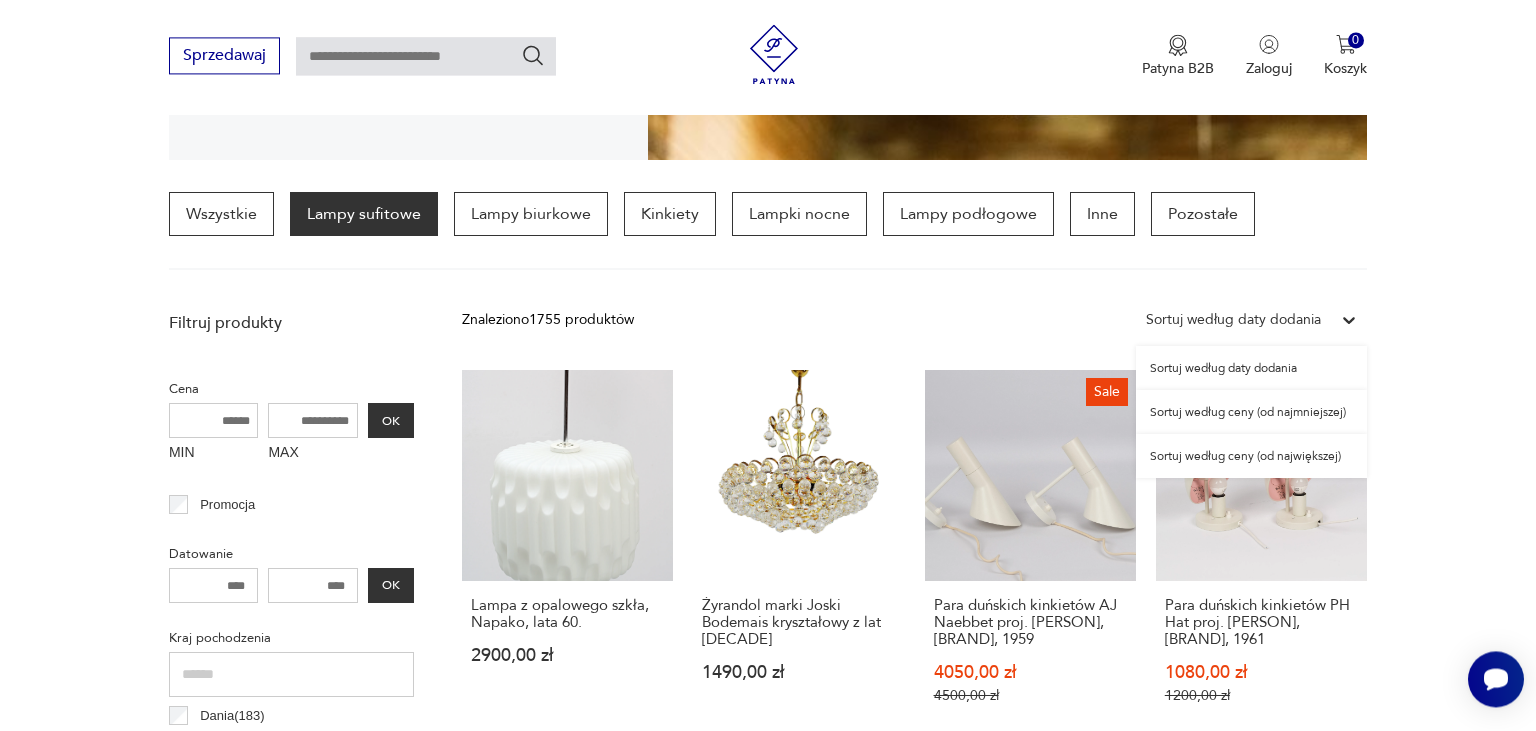 click on "Sortuj według ceny (od najmniejszej)" at bounding box center (1251, 412) 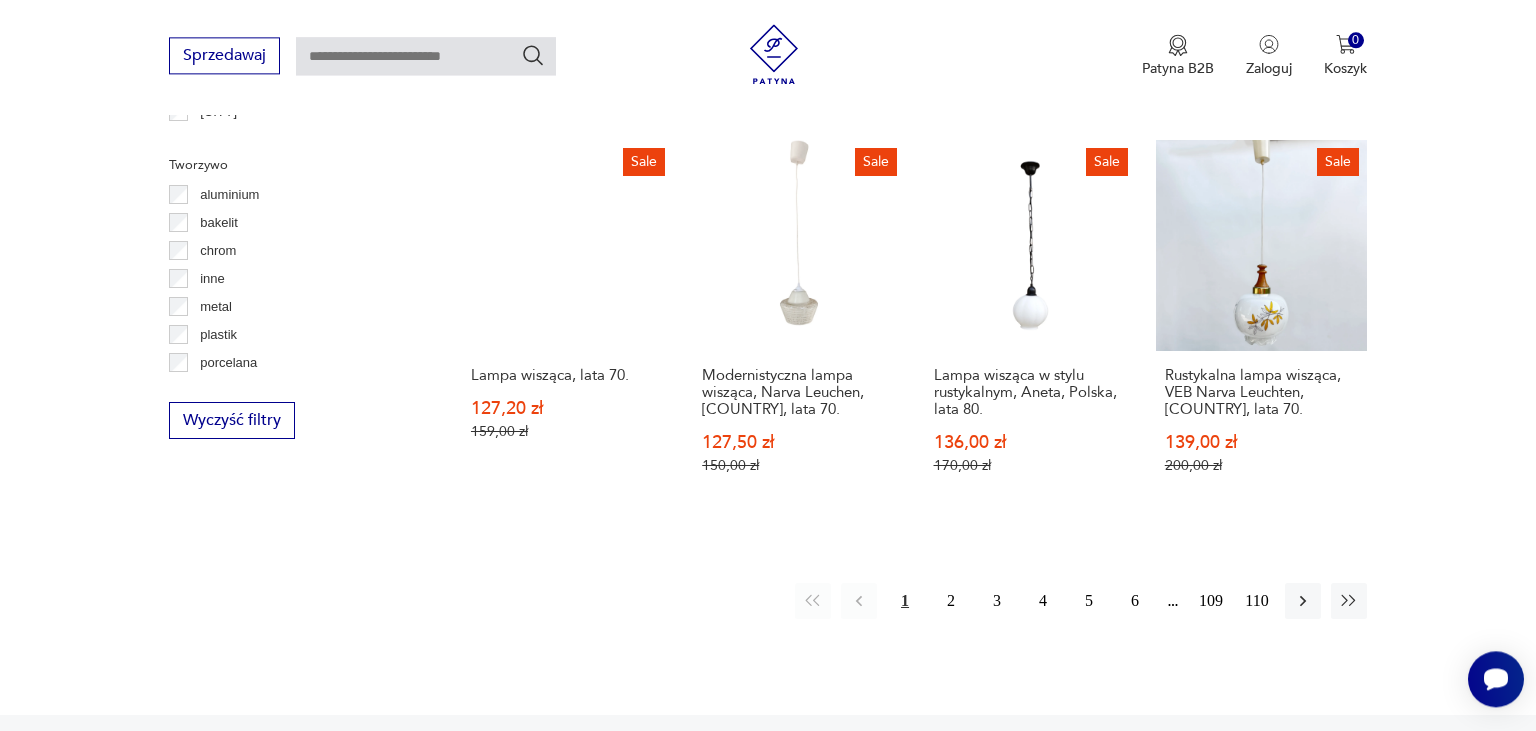scroll, scrollTop: 1843, scrollLeft: 0, axis: vertical 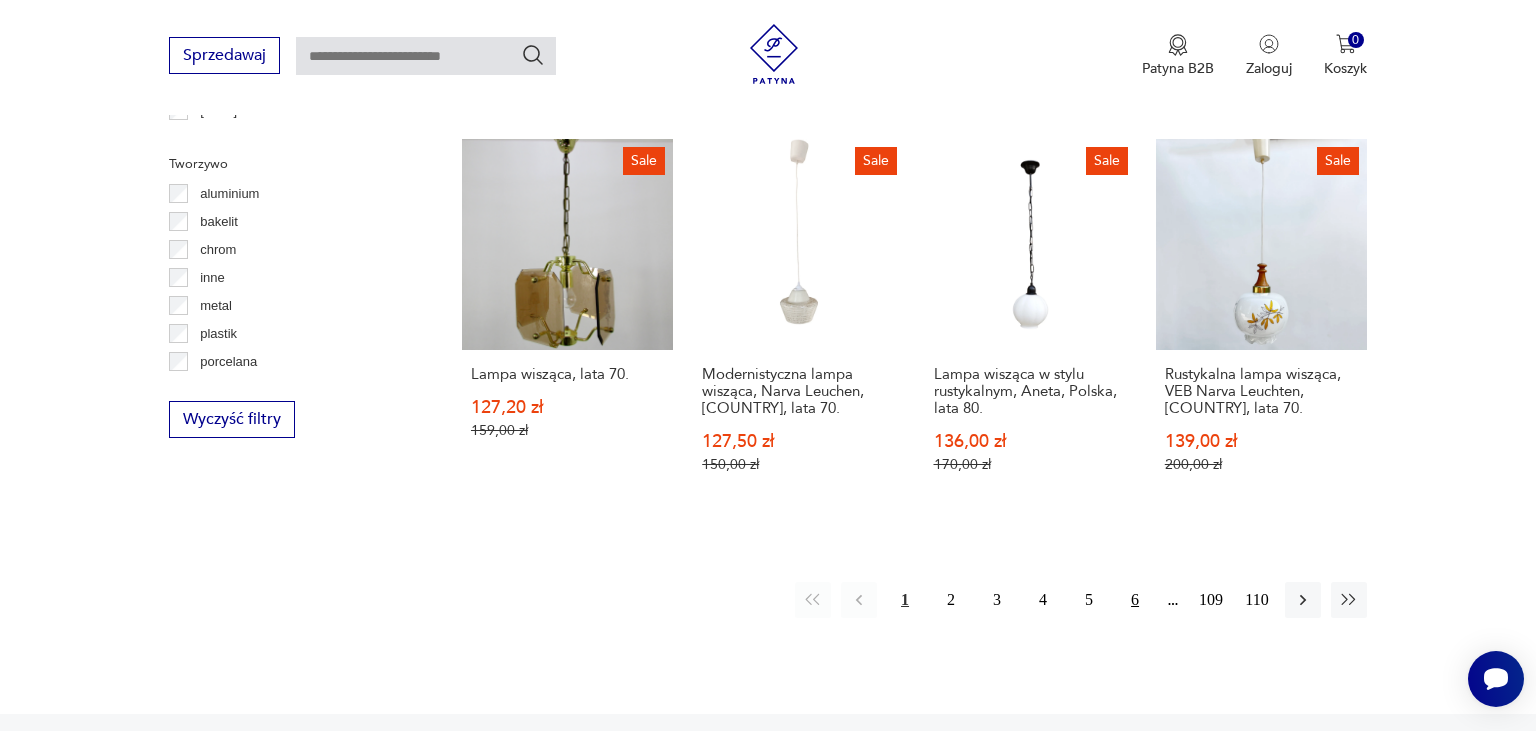 click on "6" at bounding box center (1135, 600) 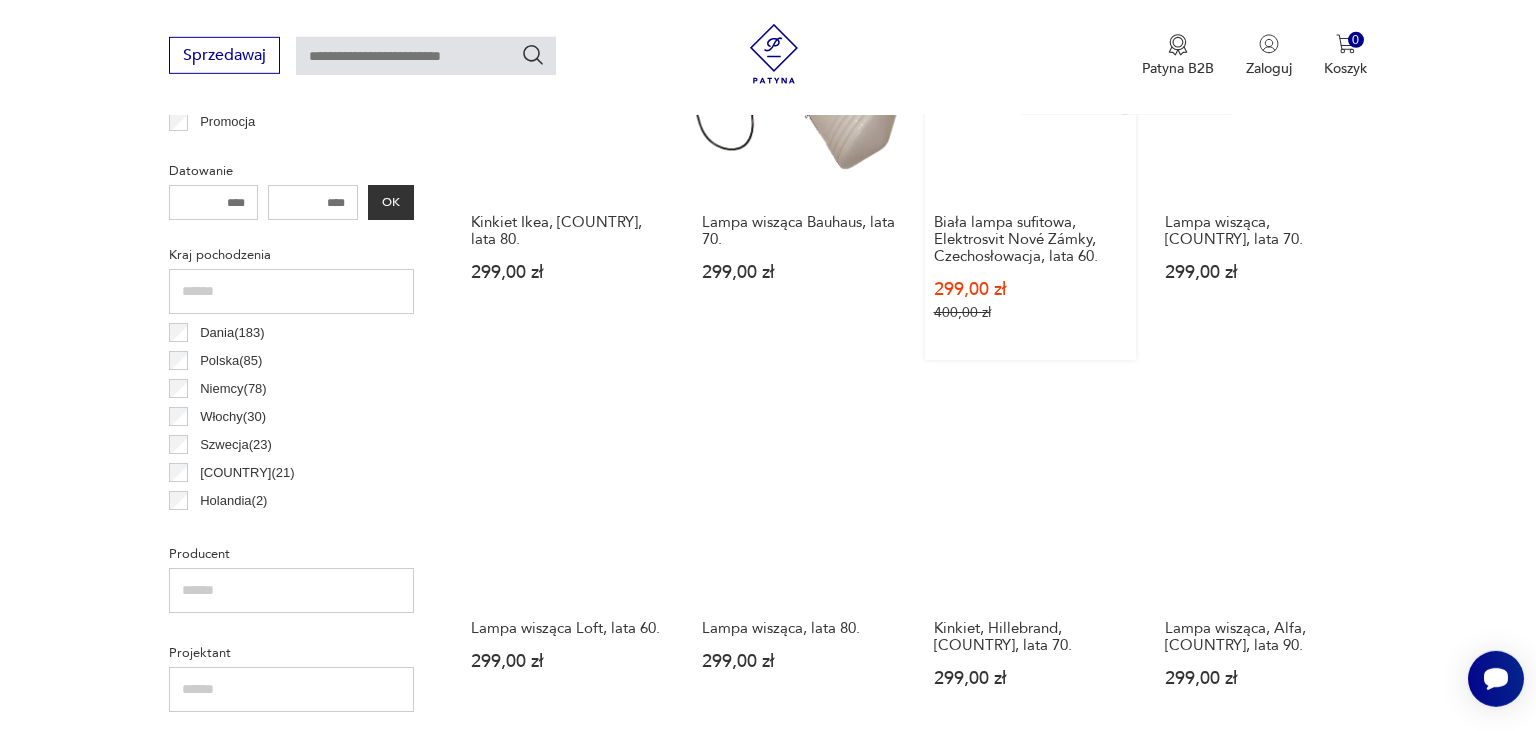 scroll, scrollTop: 892, scrollLeft: 0, axis: vertical 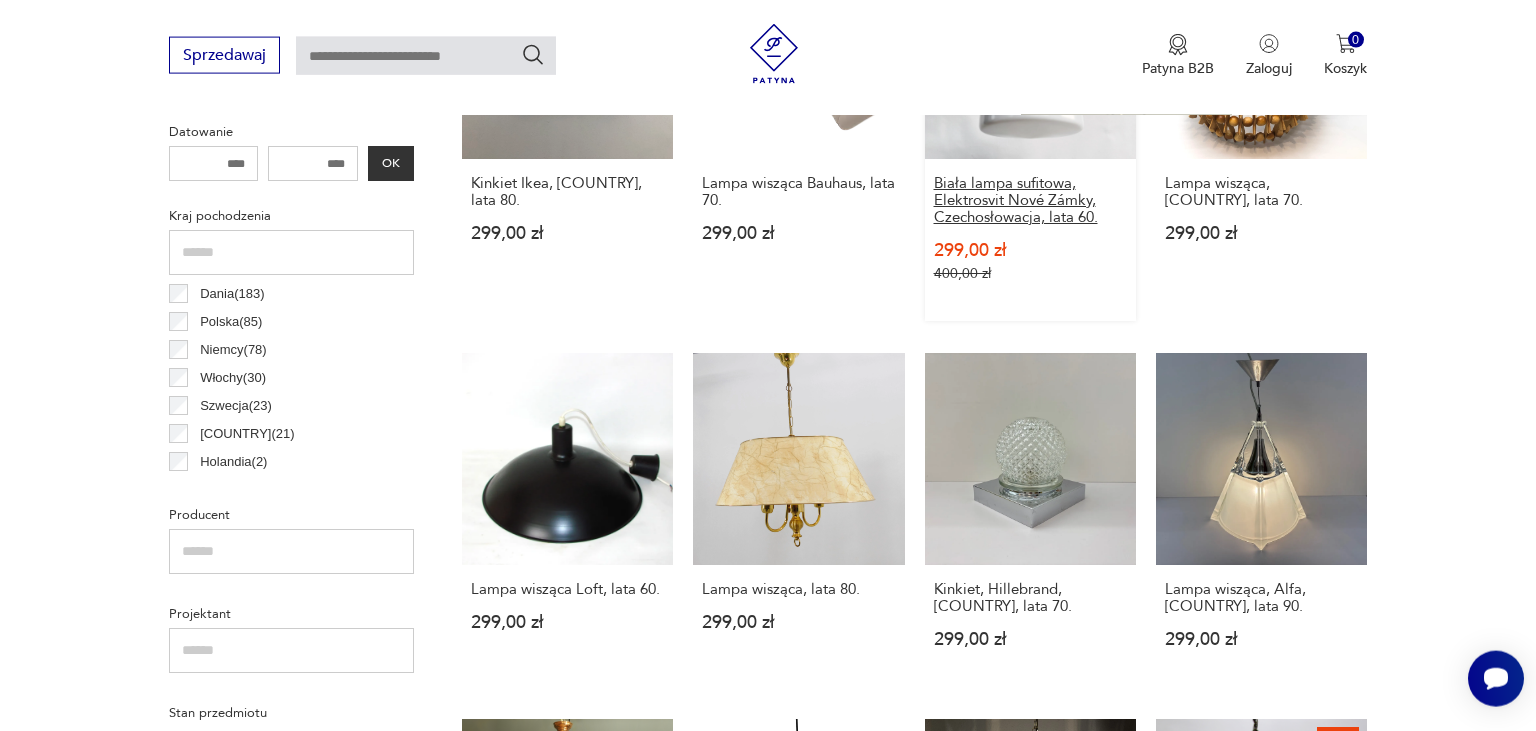 click on "Biała lampa sufitowa, Elektrosvit Nové Zámky, Czechosłowacja, lata 60." at bounding box center (1030, 200) 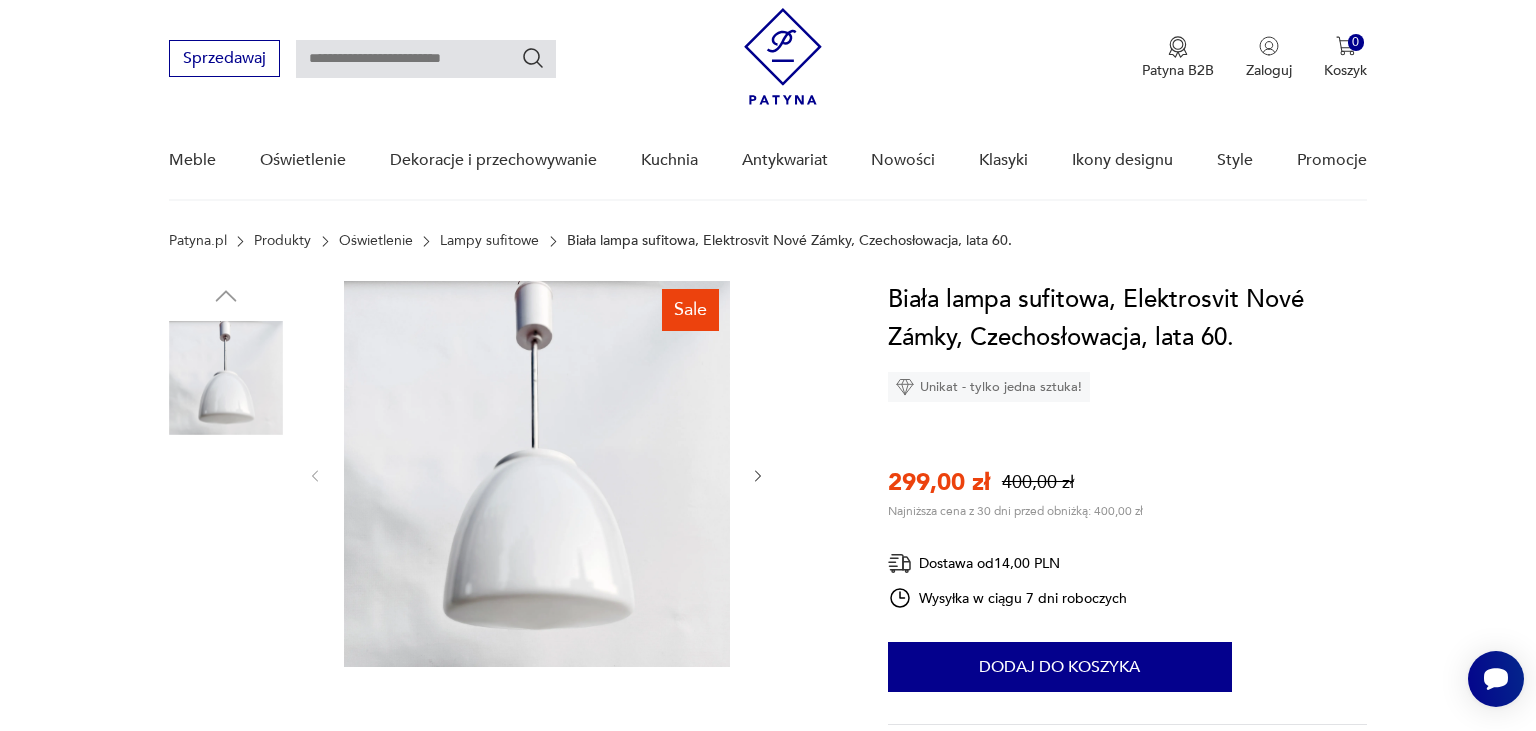 scroll, scrollTop: 105, scrollLeft: 0, axis: vertical 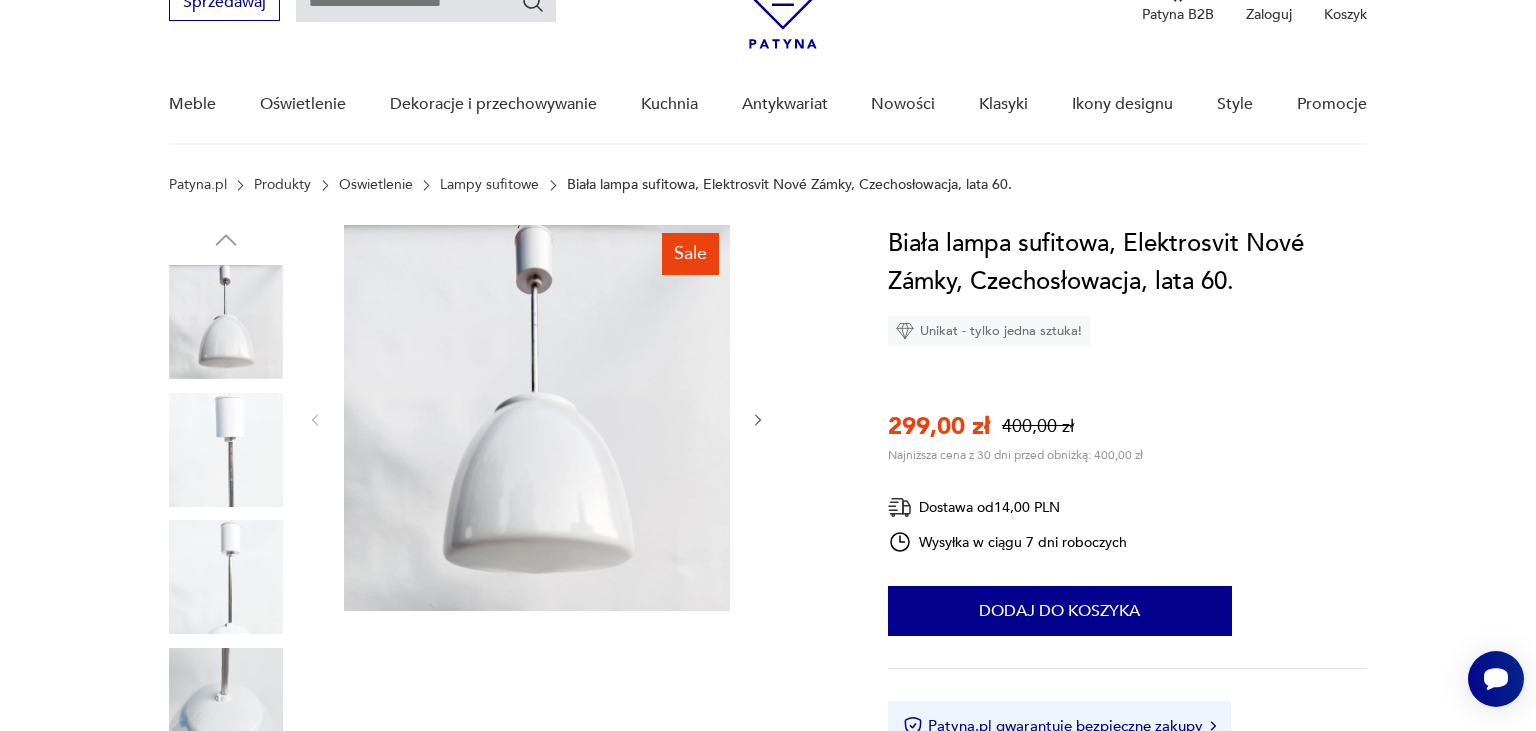 click at bounding box center [758, 420] 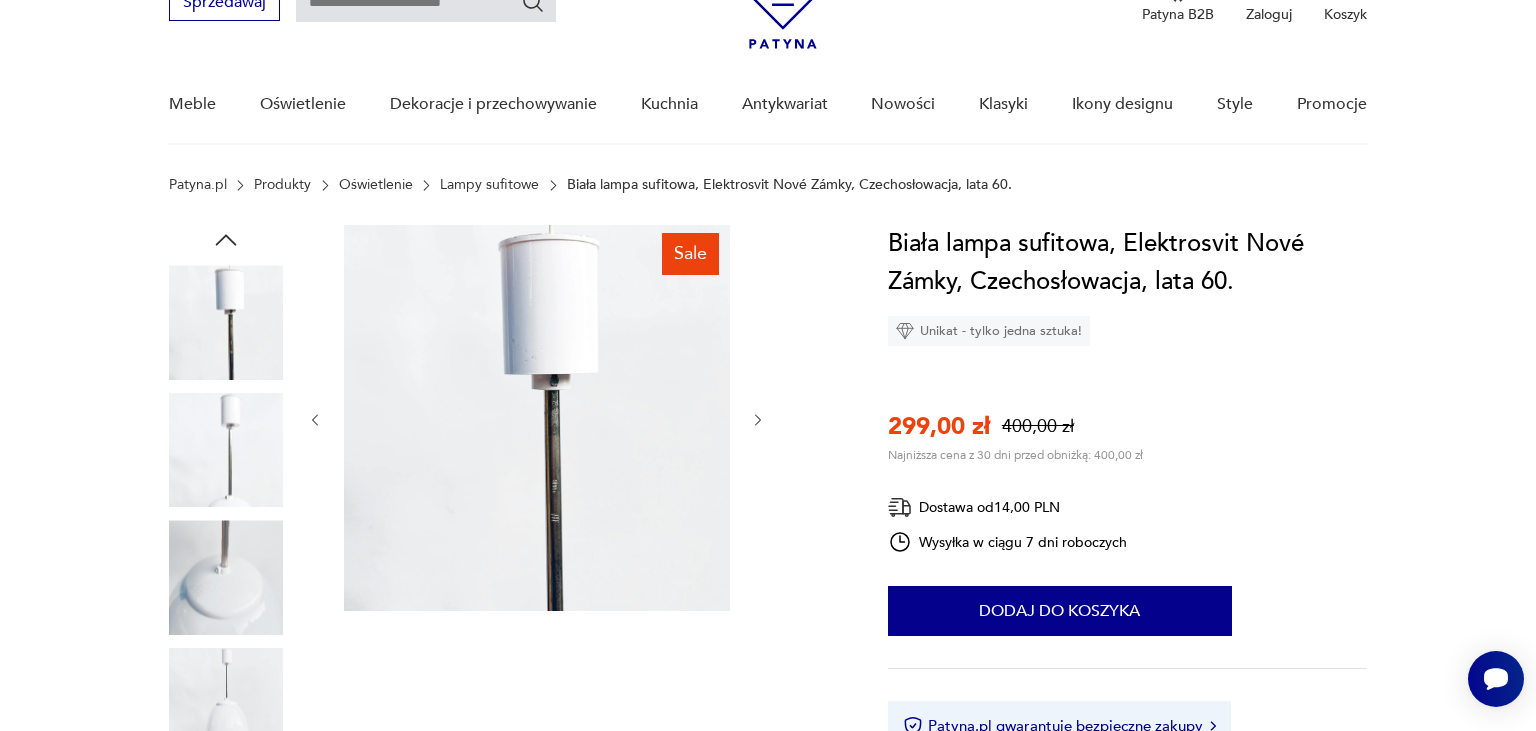 click at bounding box center [758, 420] 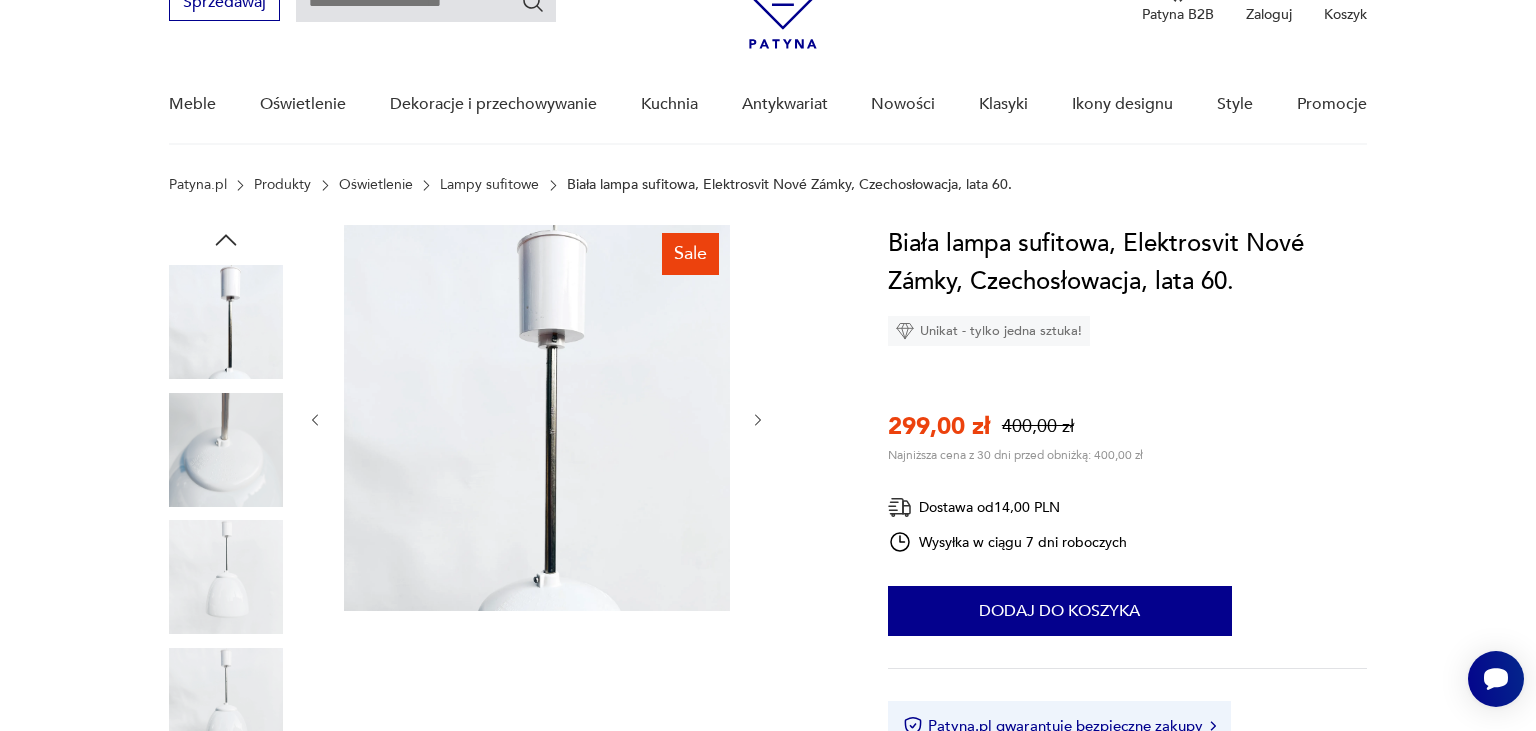 click at bounding box center [758, 420] 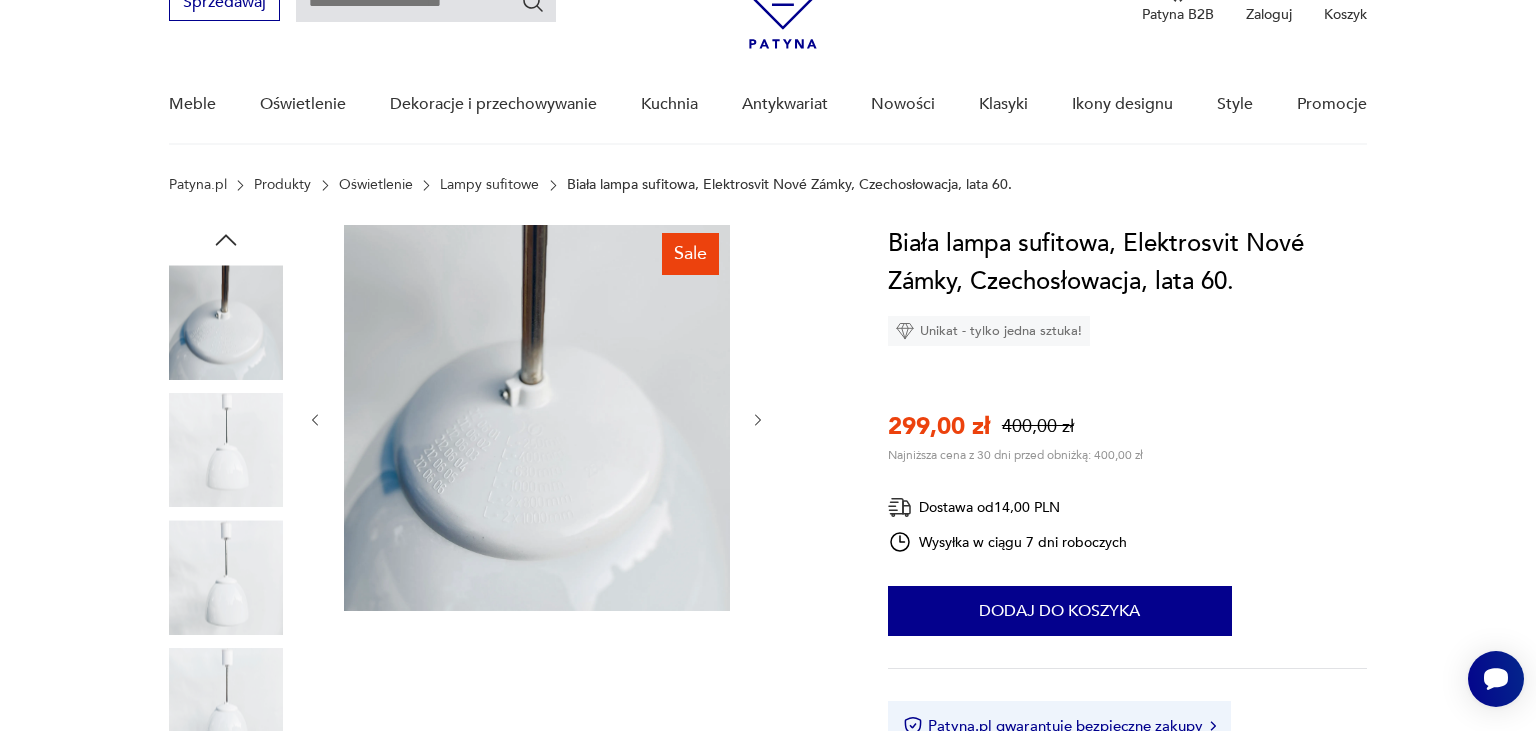 click at bounding box center (758, 420) 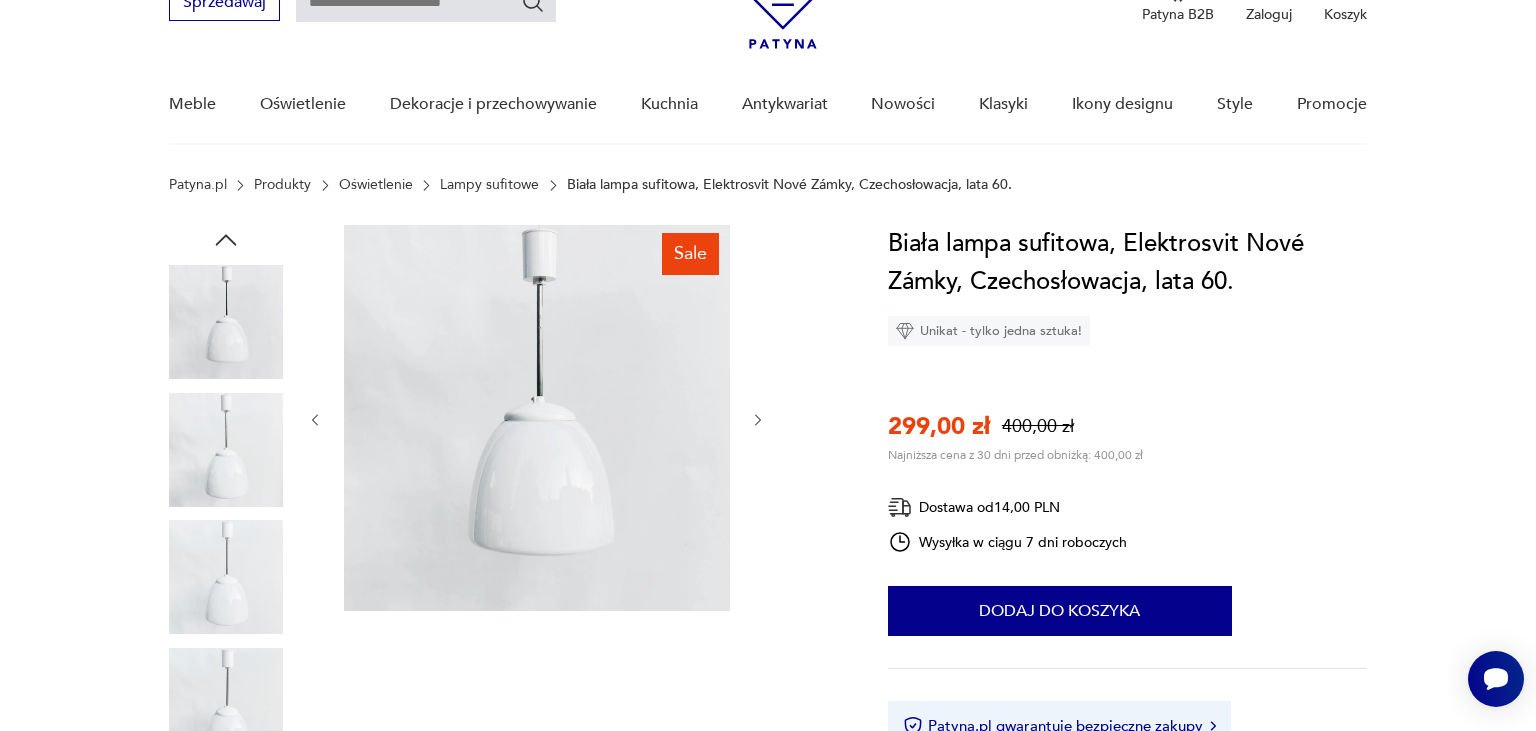 click at bounding box center [758, 420] 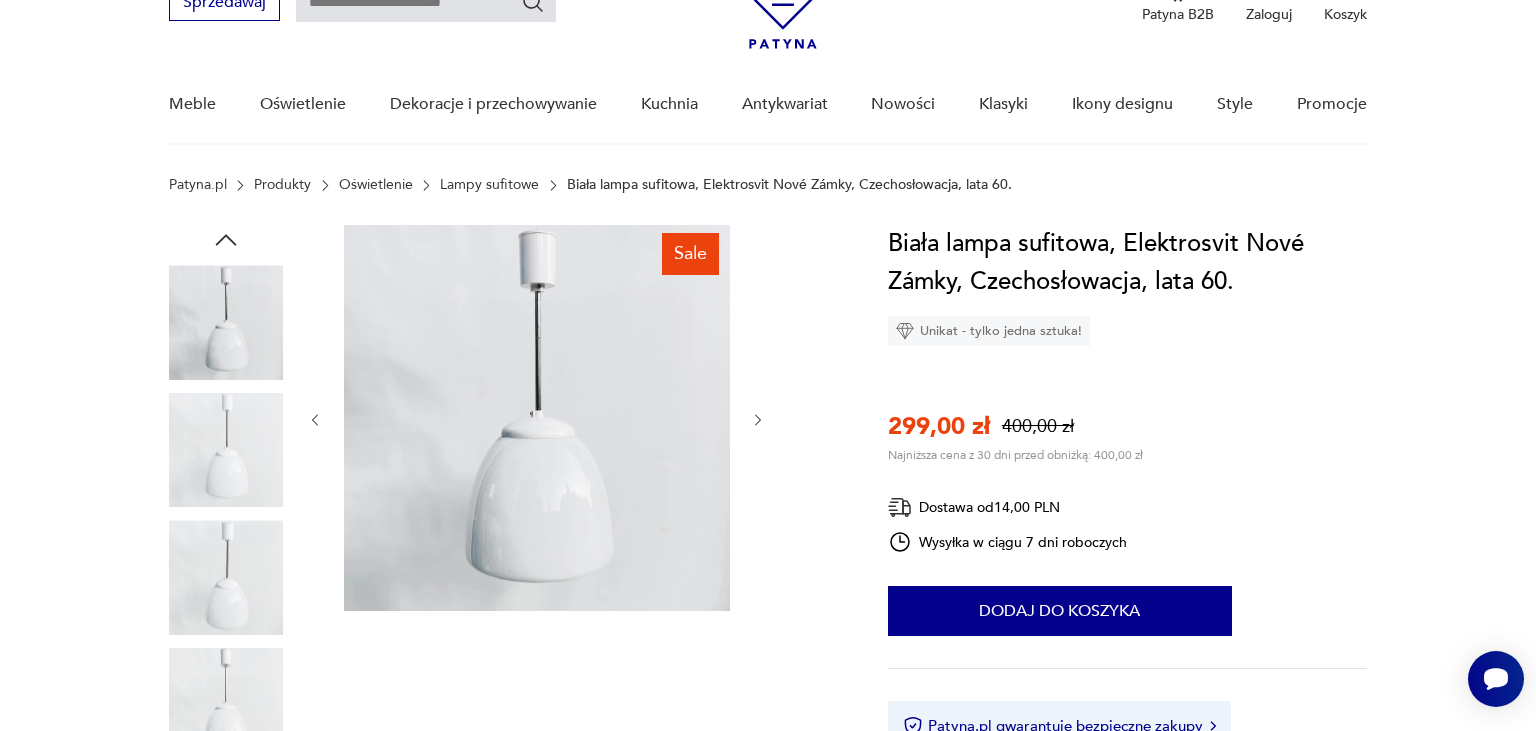 click at bounding box center [758, 420] 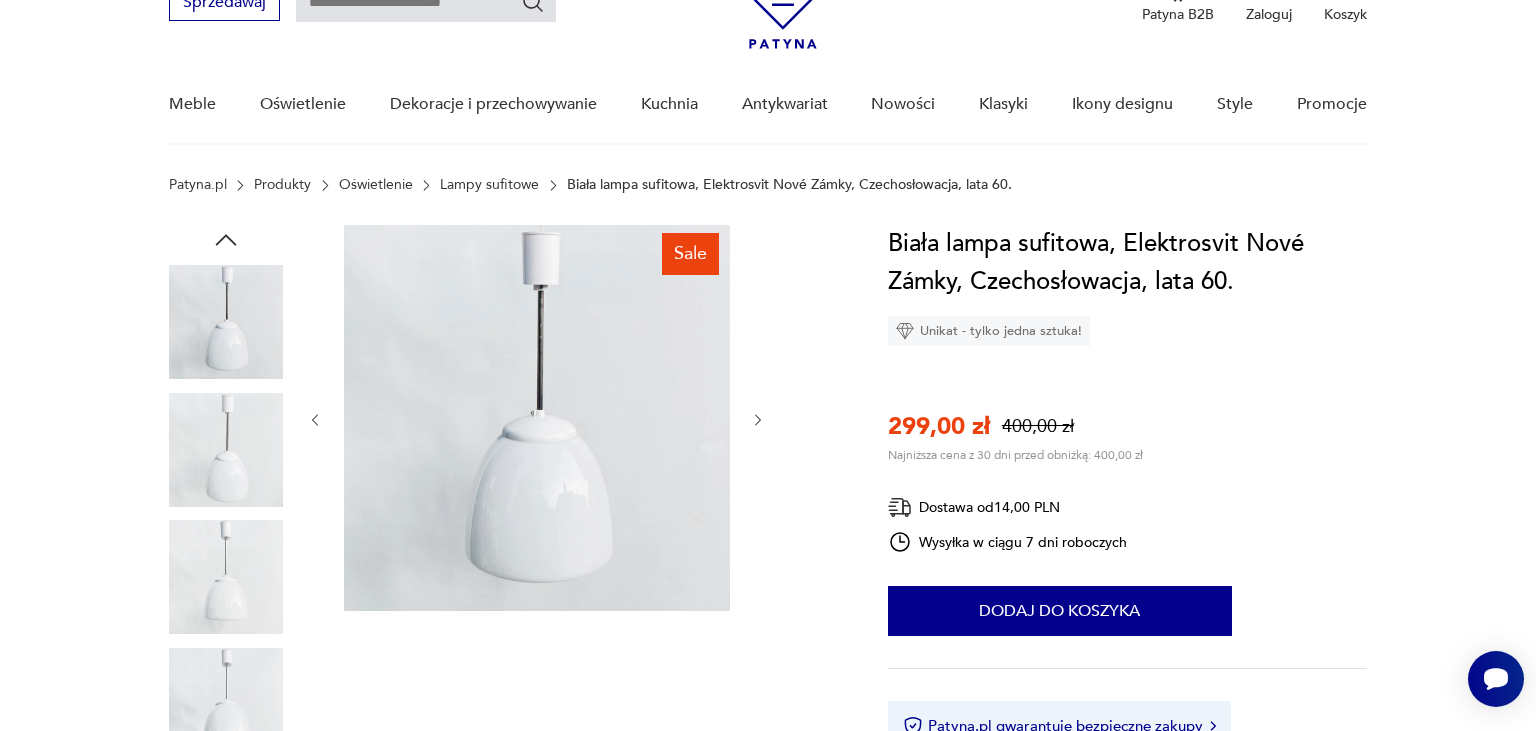 click at bounding box center (758, 420) 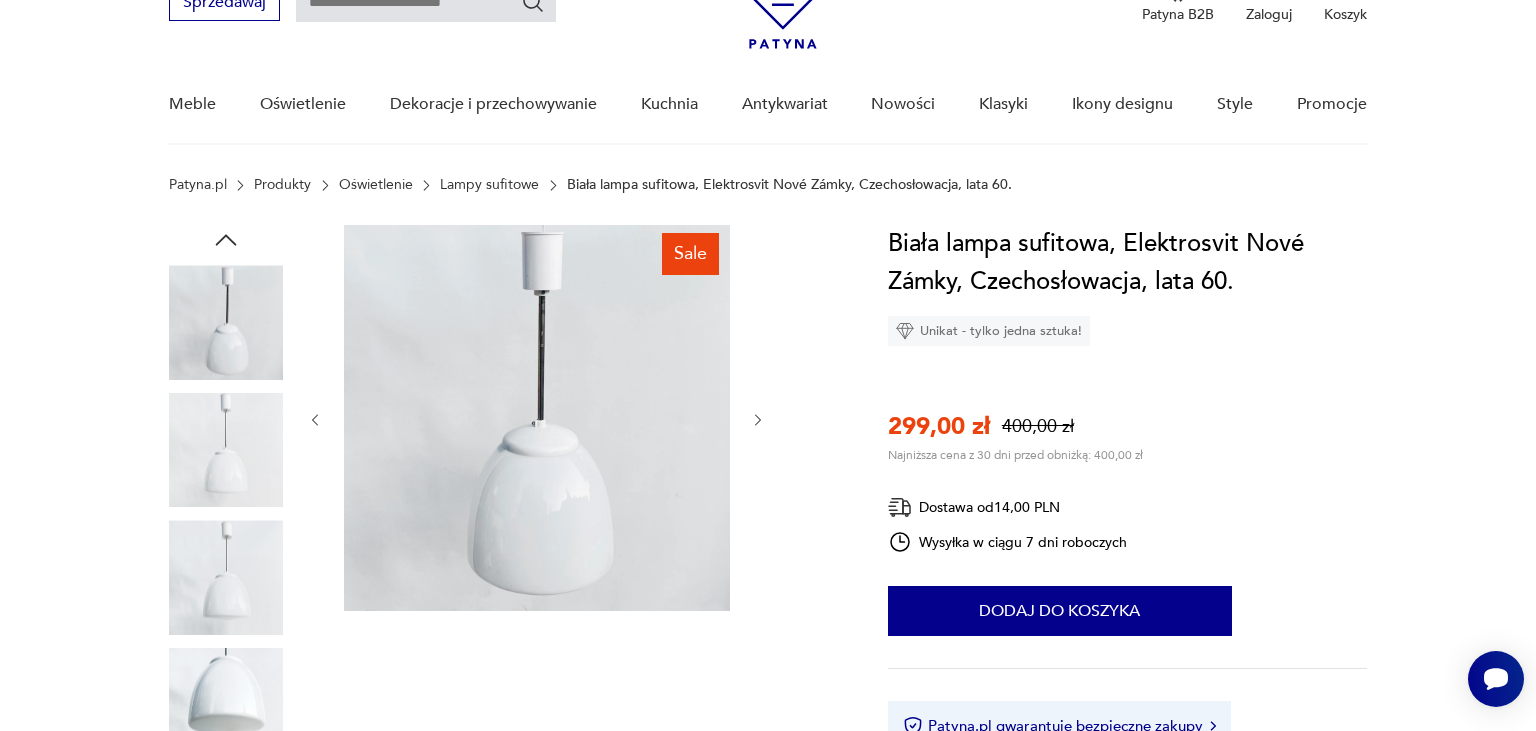 click at bounding box center [758, 420] 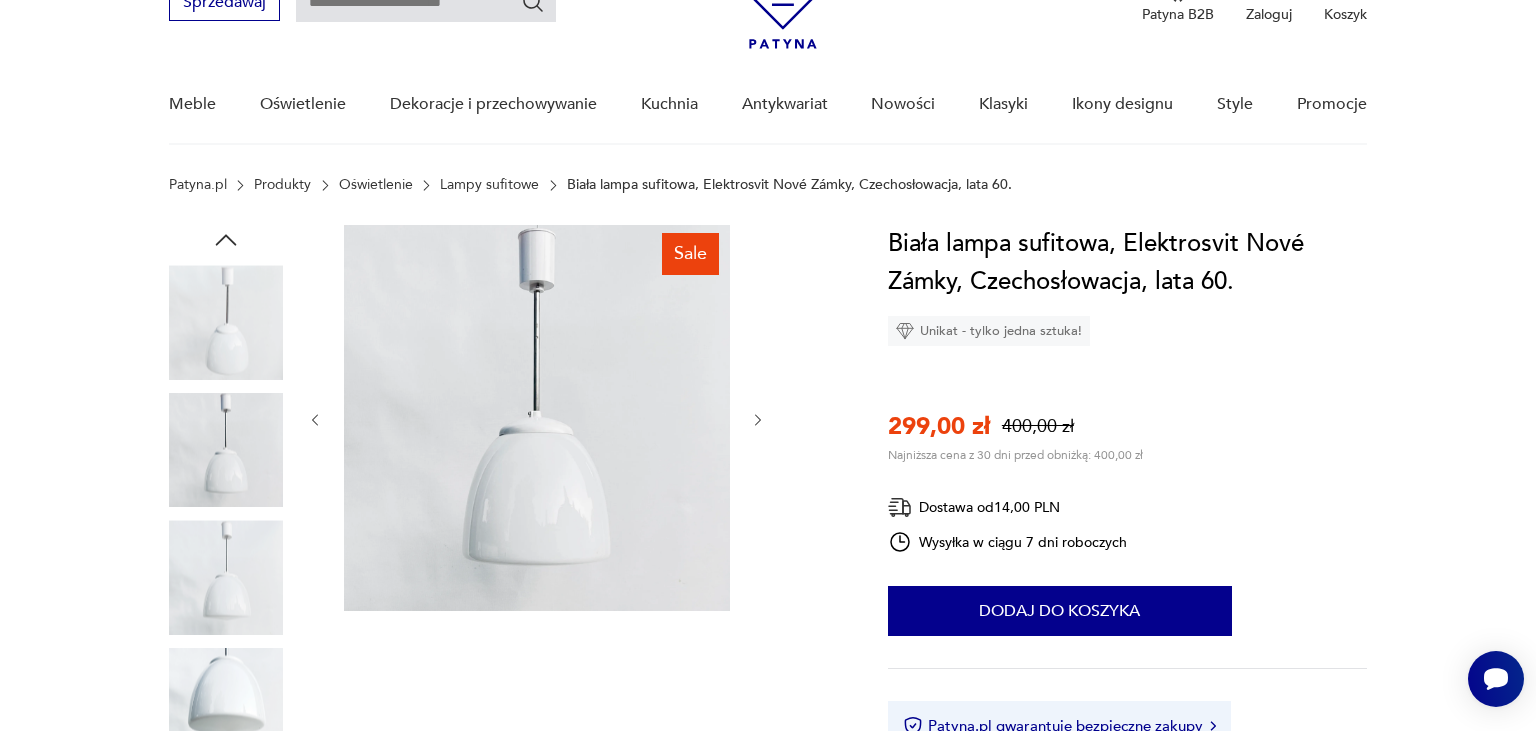 click at bounding box center (758, 420) 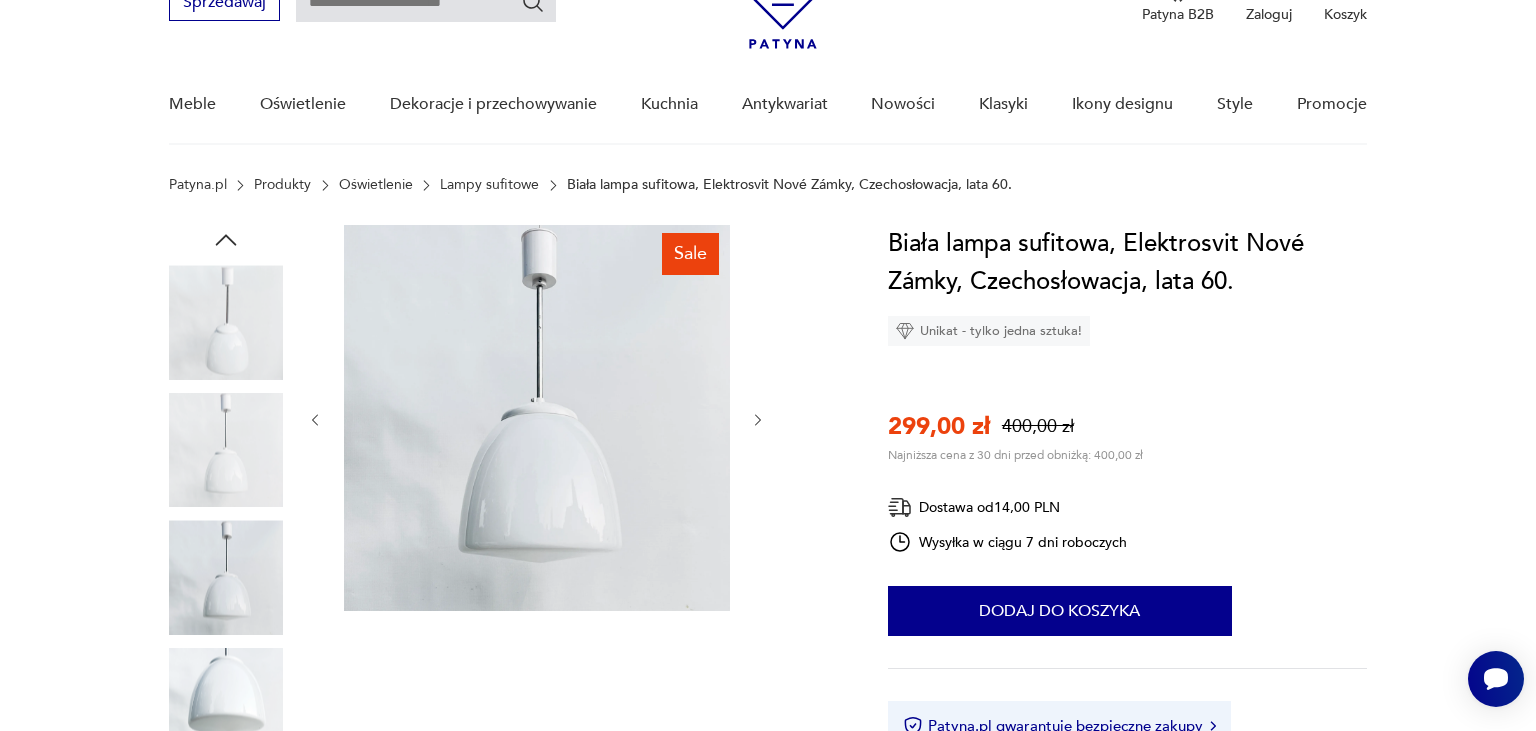 click at bounding box center (758, 420) 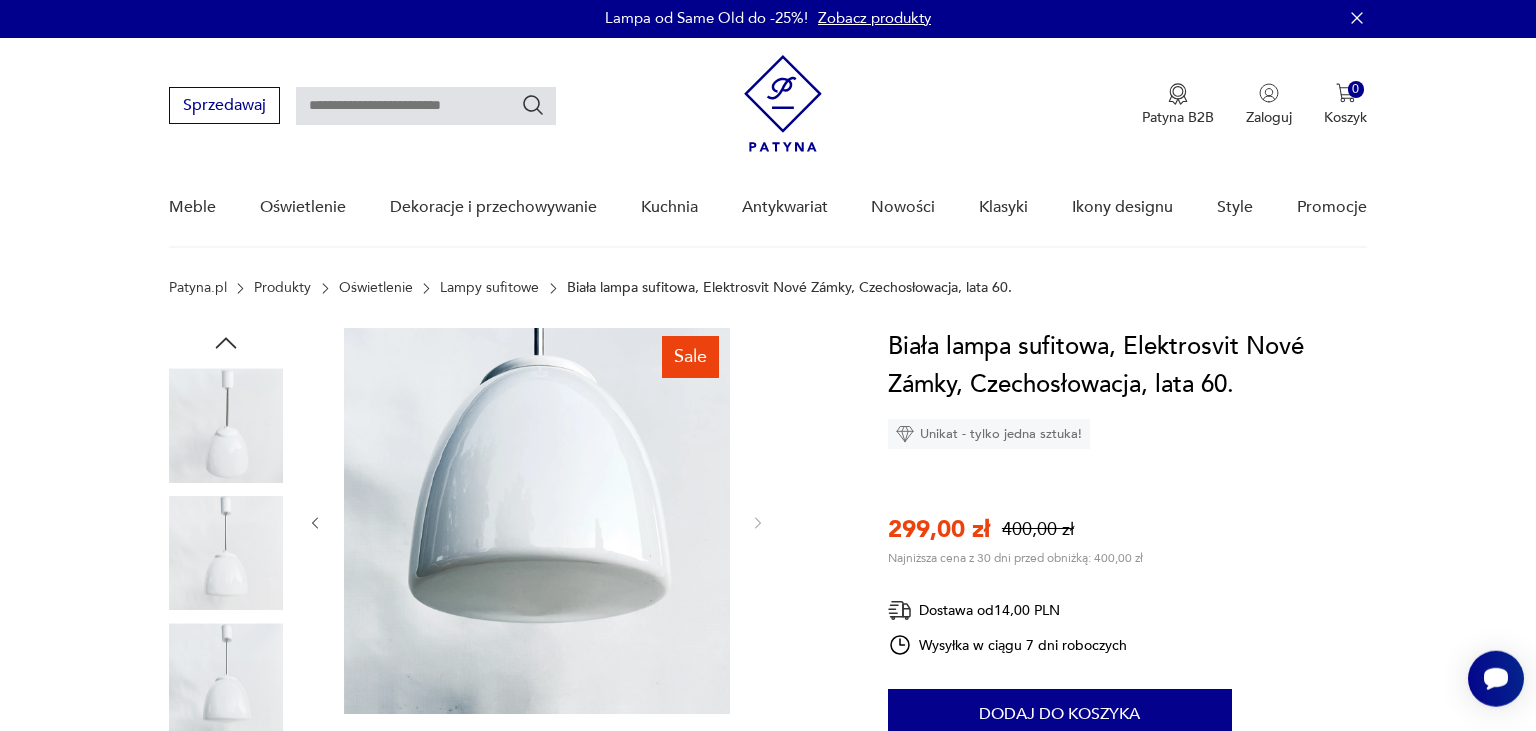 scroll, scrollTop: 0, scrollLeft: 0, axis: both 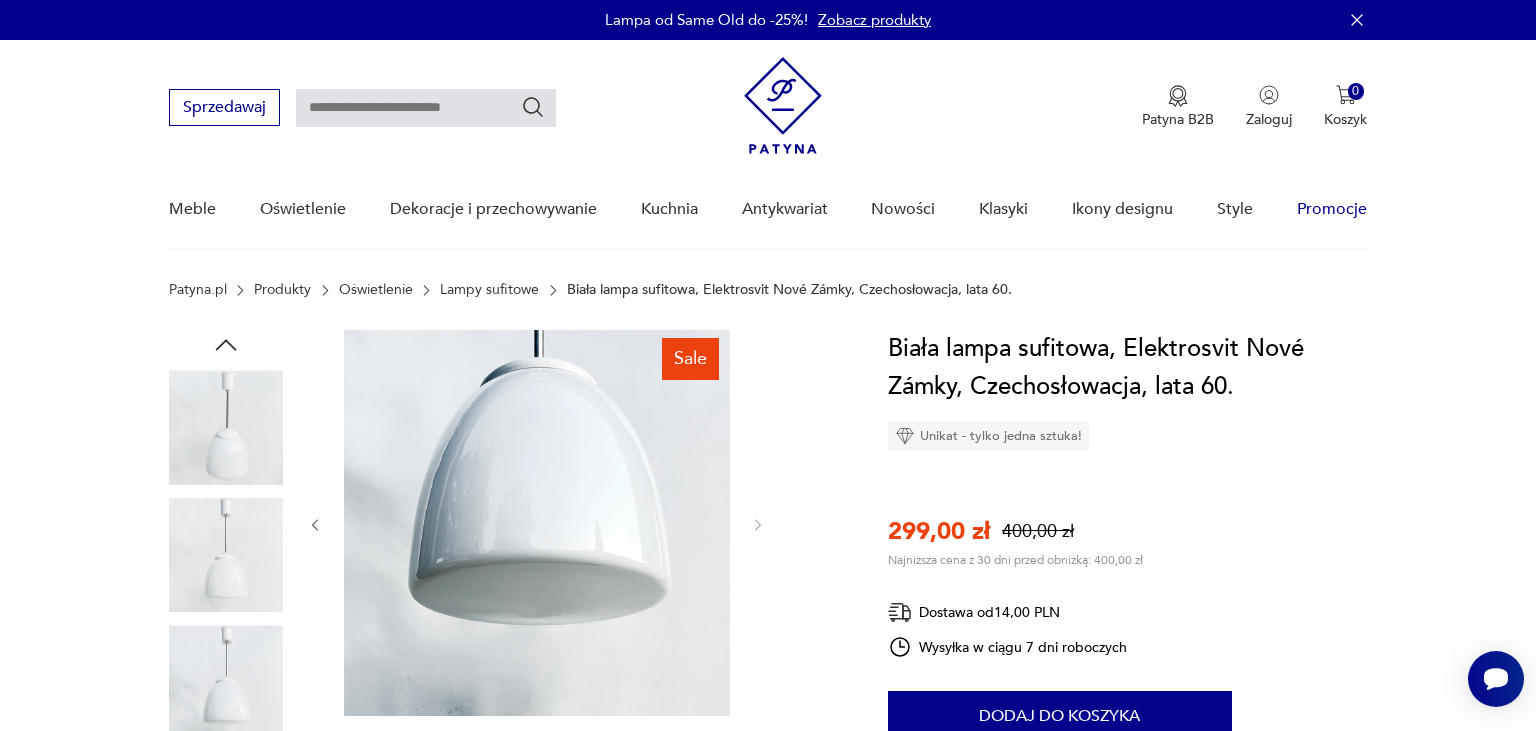 click on "Promocje" at bounding box center (1332, 209) 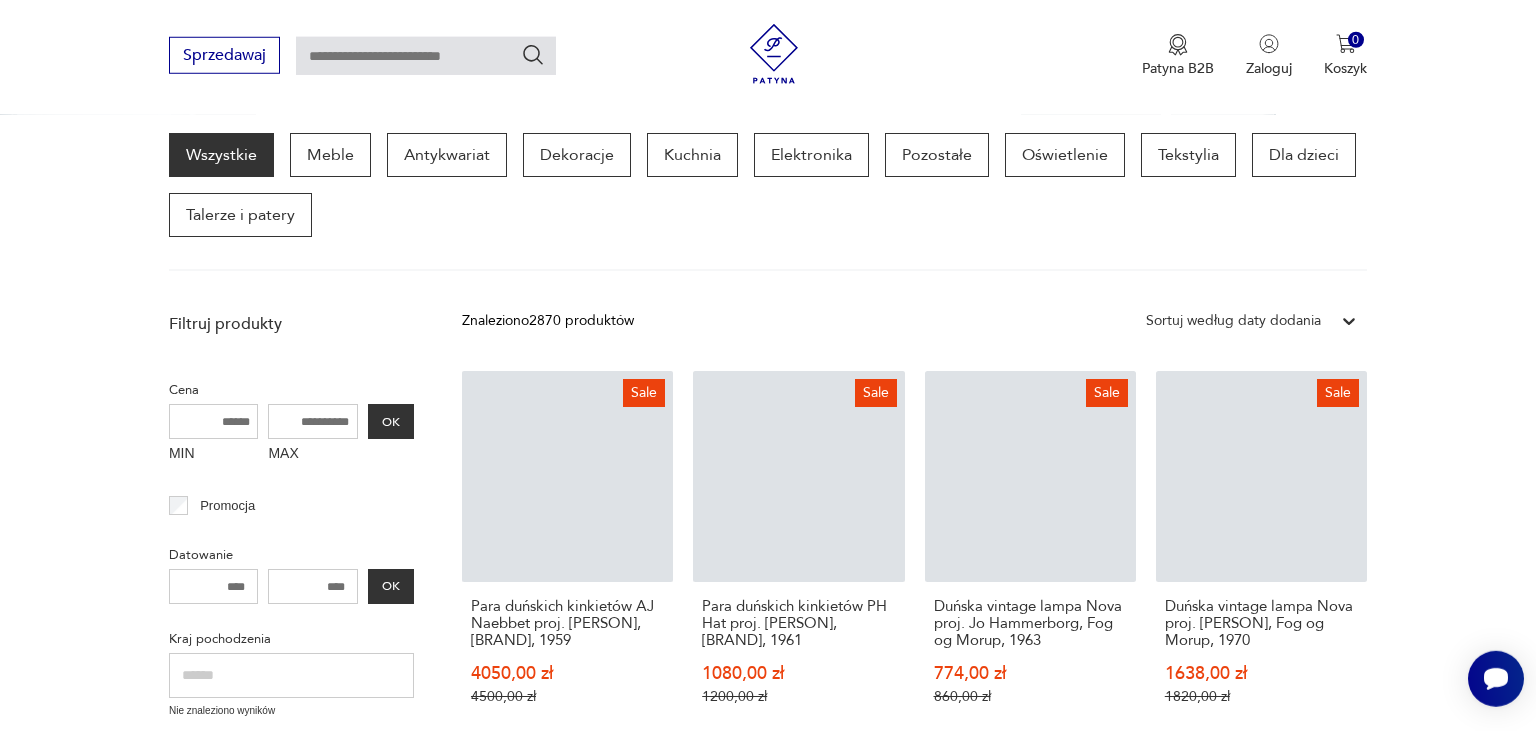 scroll, scrollTop: 258, scrollLeft: 0, axis: vertical 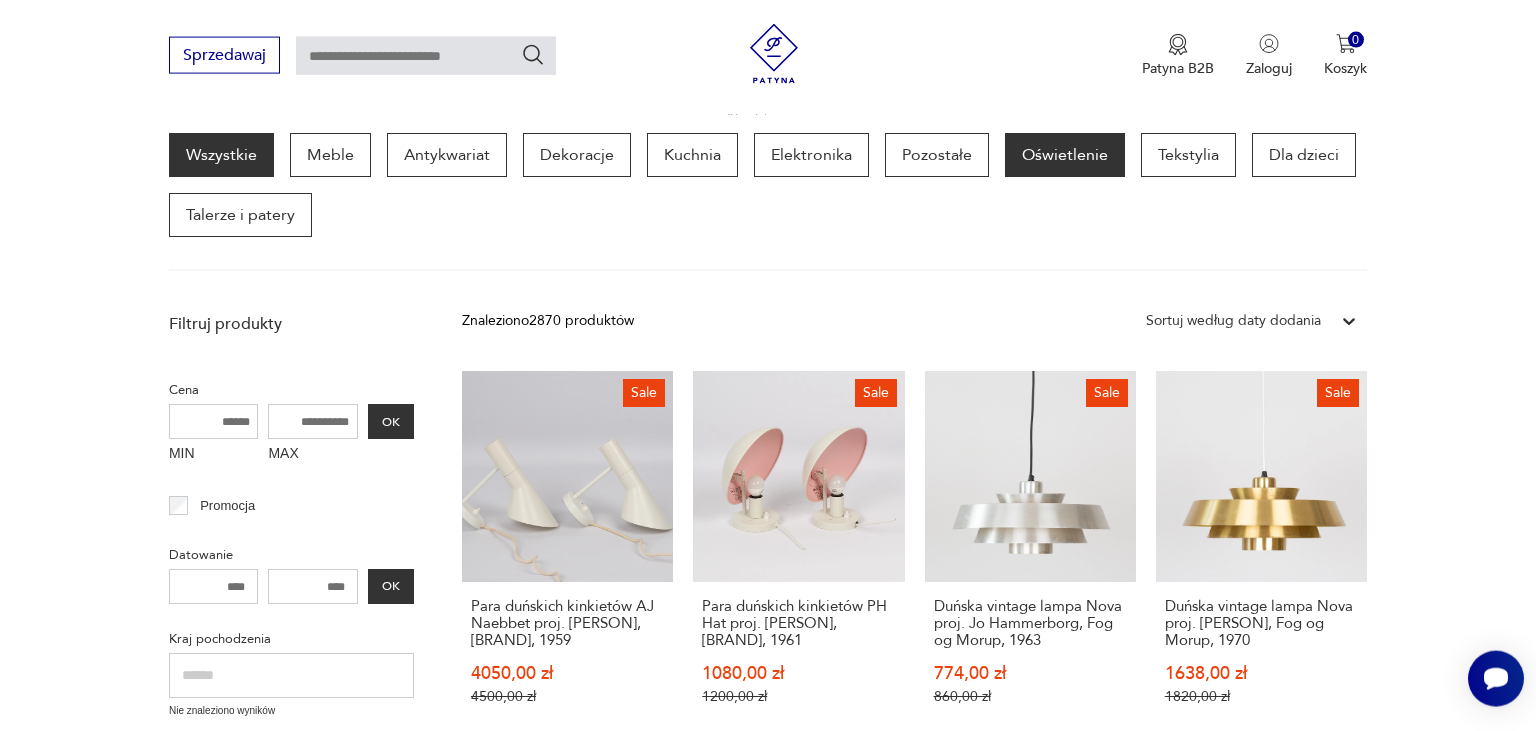 click on "Oświetlenie" at bounding box center [1065, 155] 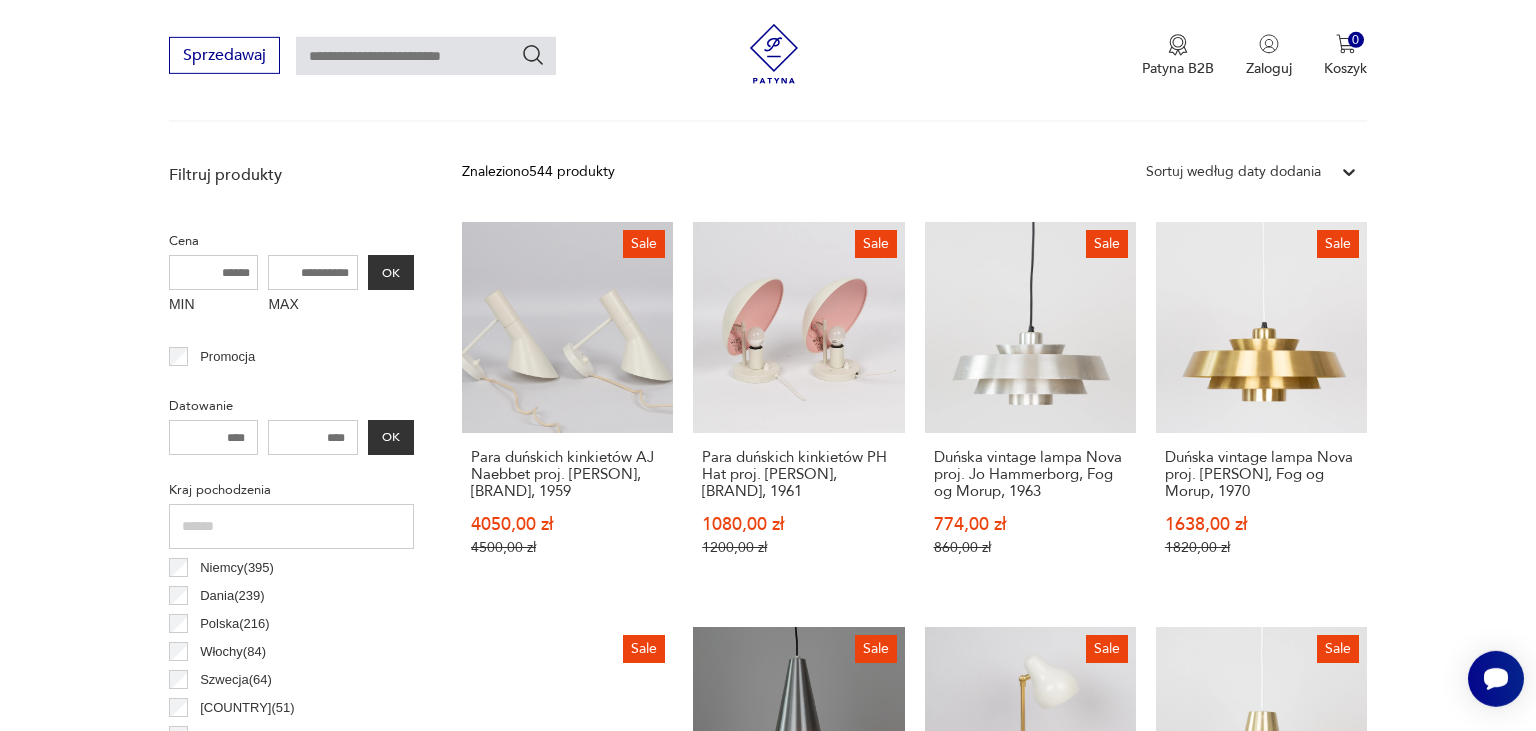scroll, scrollTop: 620, scrollLeft: 0, axis: vertical 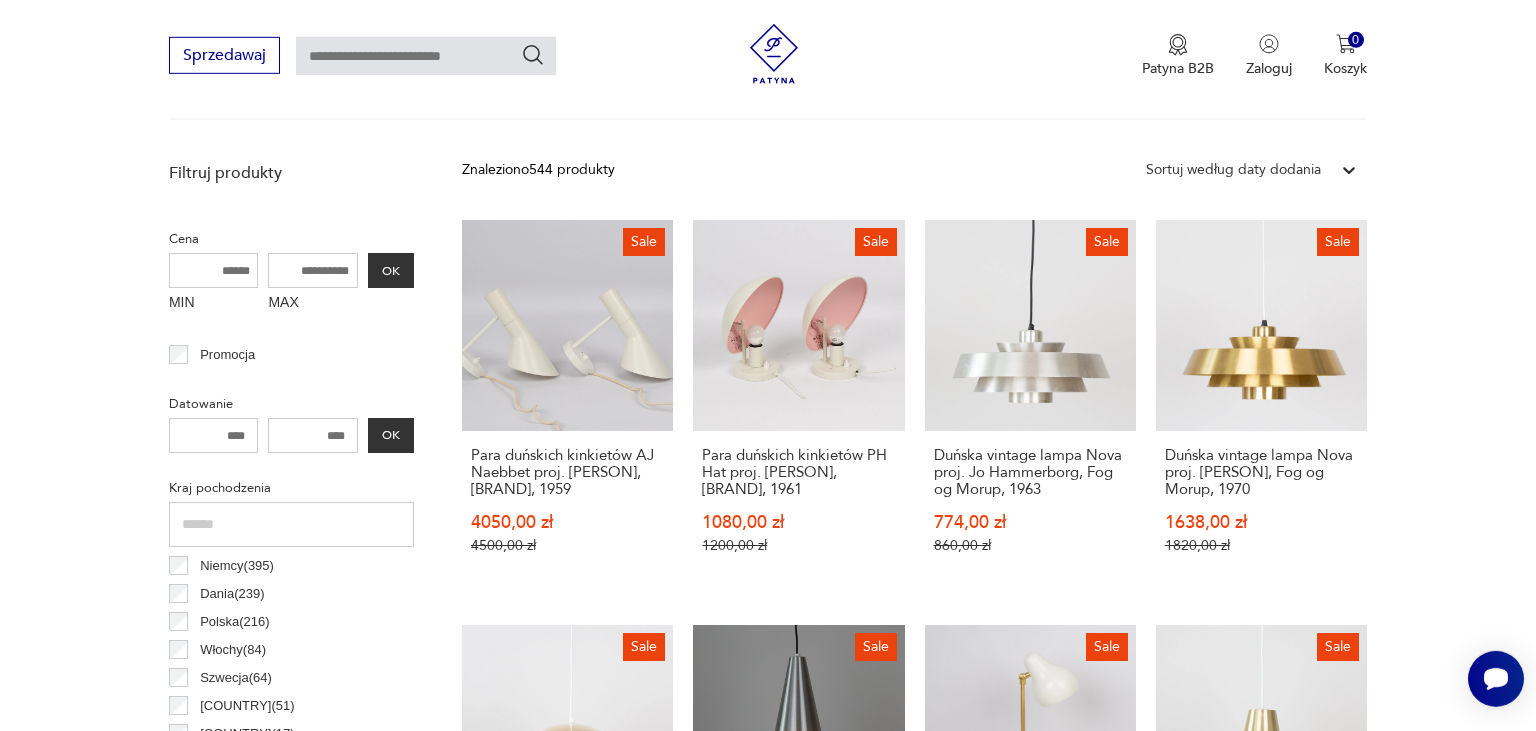 click on "Sortuj według daty dodania" at bounding box center [1233, 170] 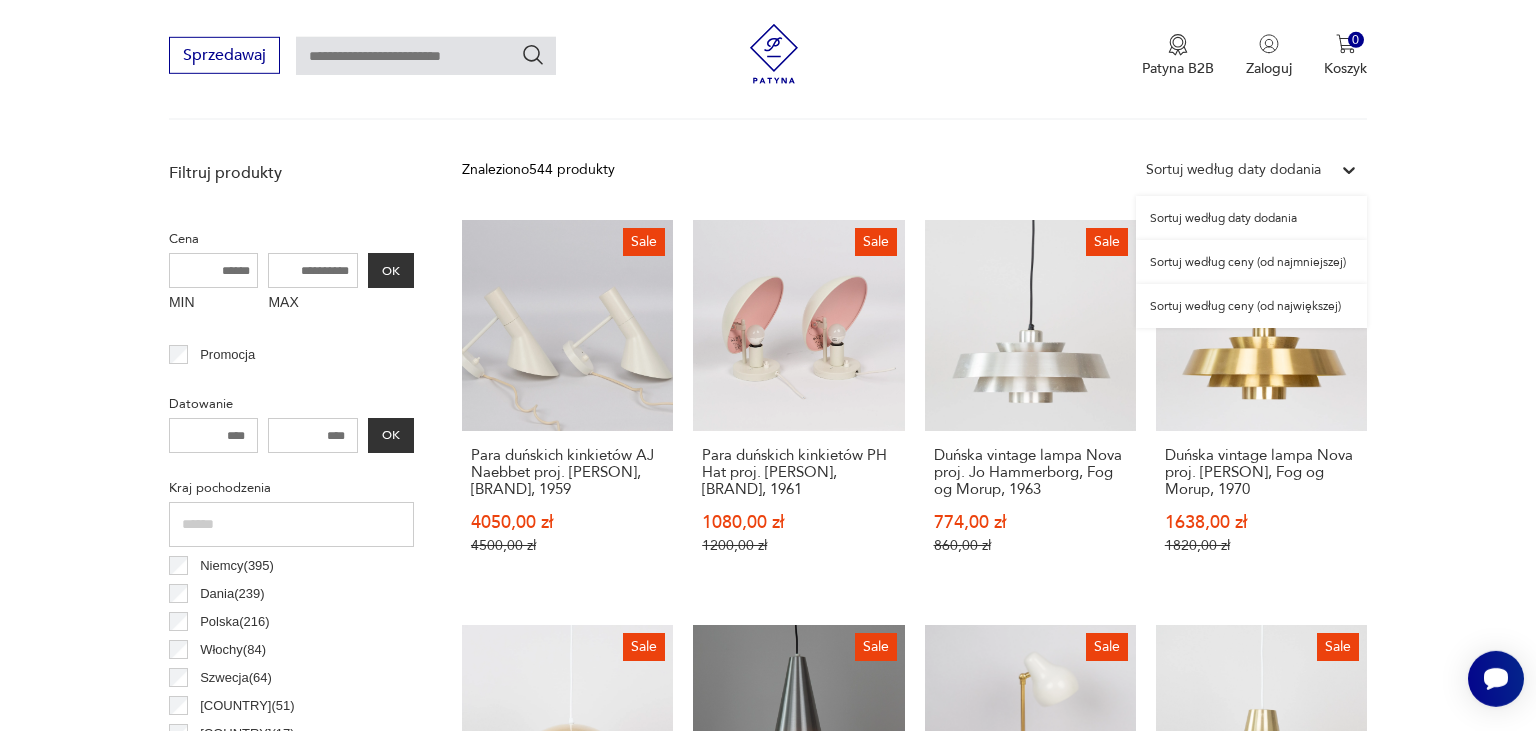 click on "Sortuj według ceny (od najmniejszej)" at bounding box center [1251, 262] 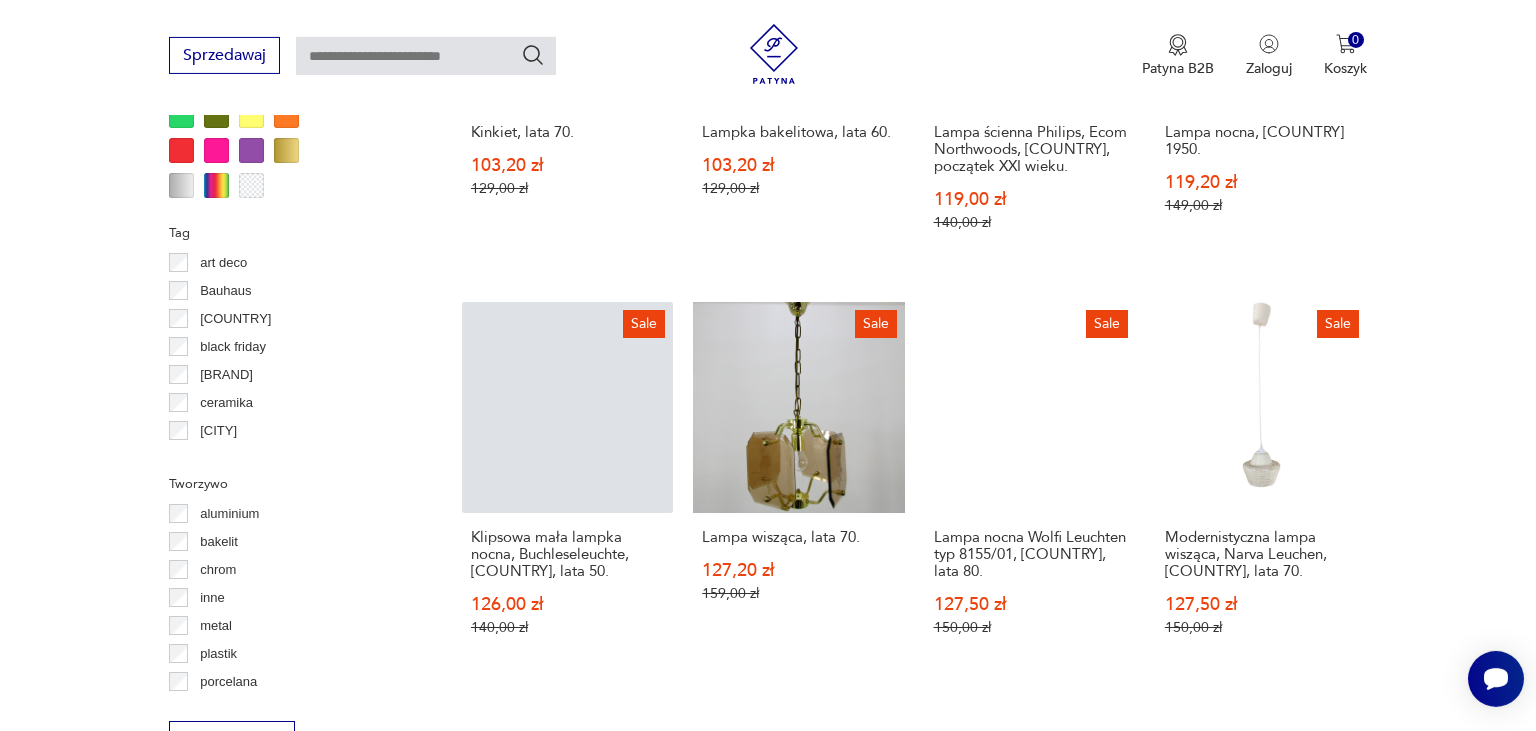 scroll, scrollTop: 2053, scrollLeft: 0, axis: vertical 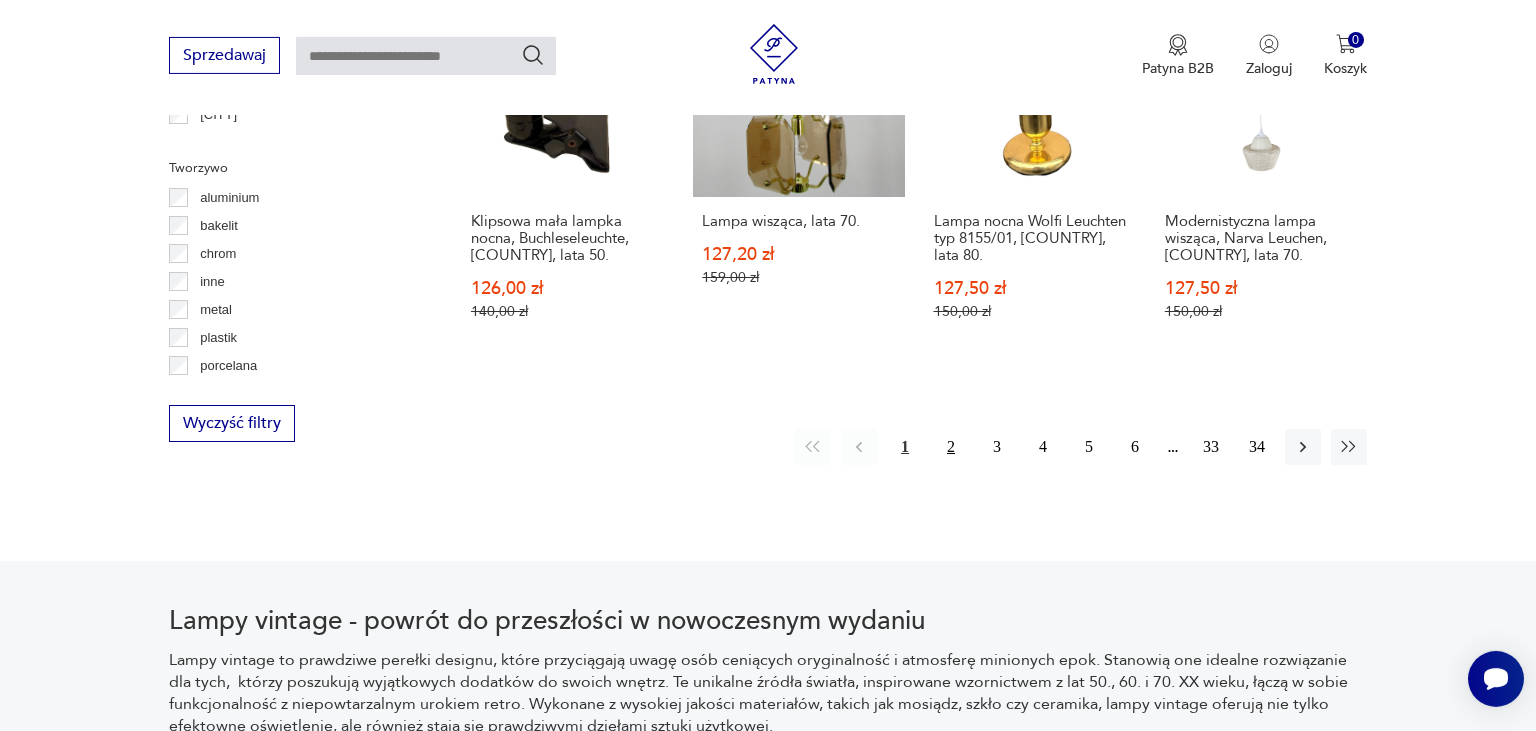 click on "2" at bounding box center [951, 447] 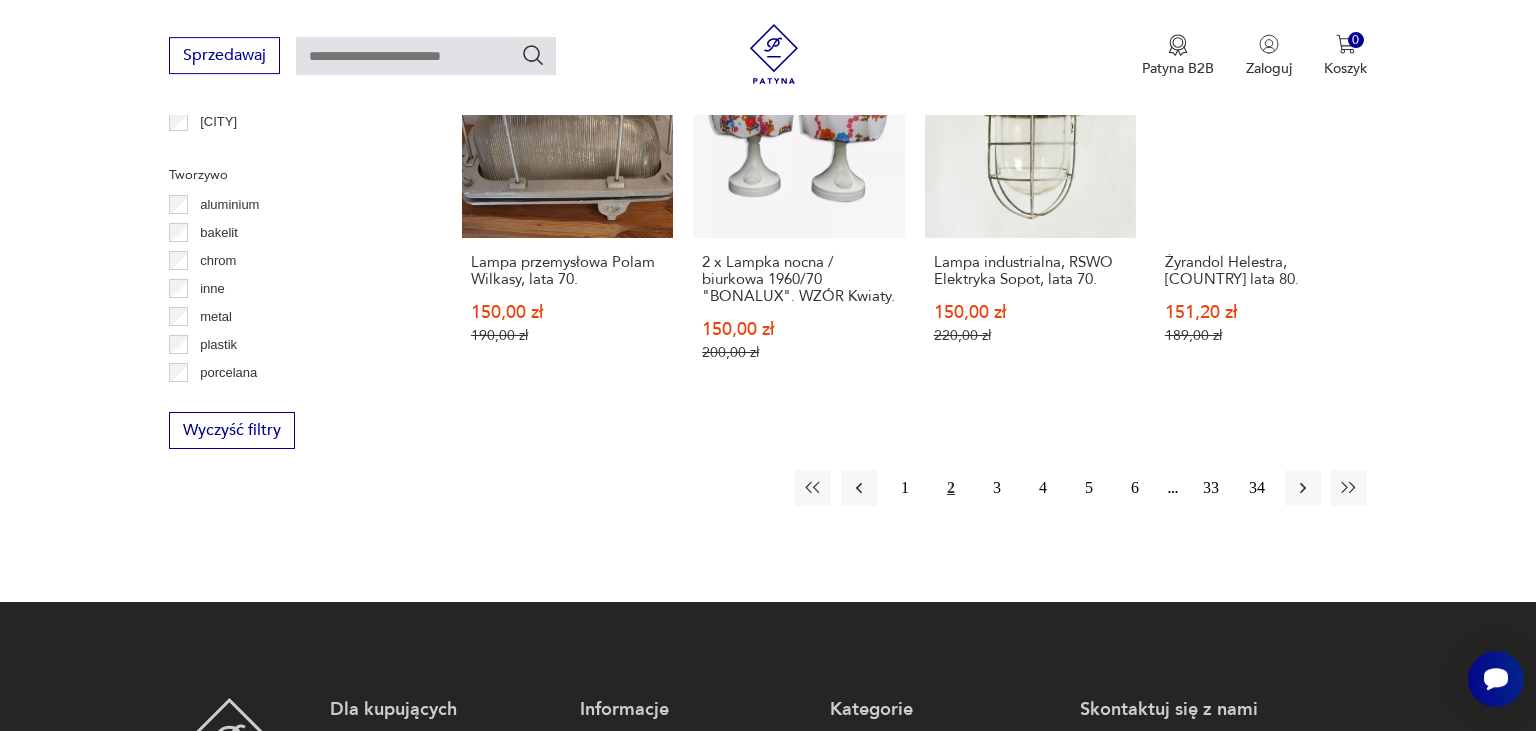 scroll, scrollTop: 2053, scrollLeft: 0, axis: vertical 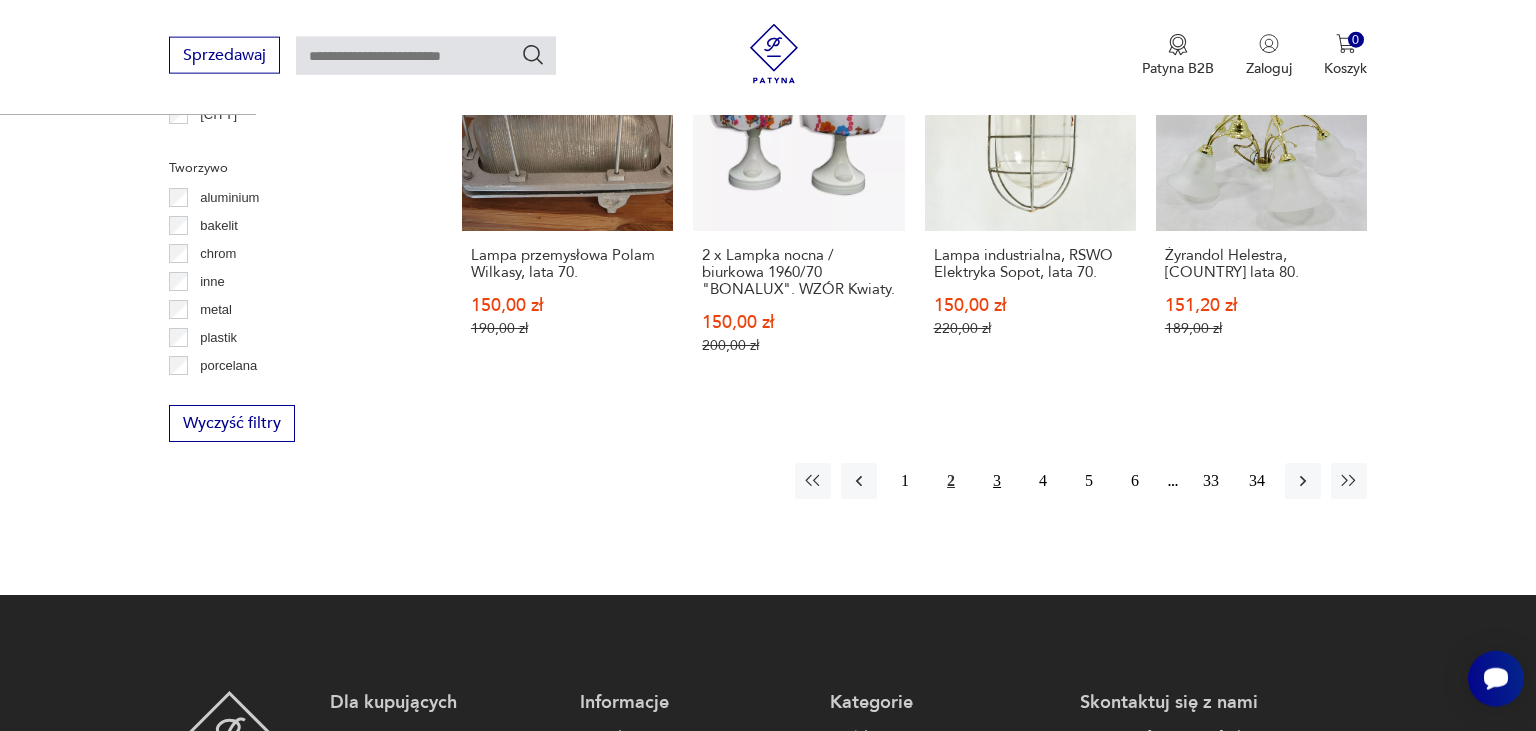 click on "3" at bounding box center [997, 481] 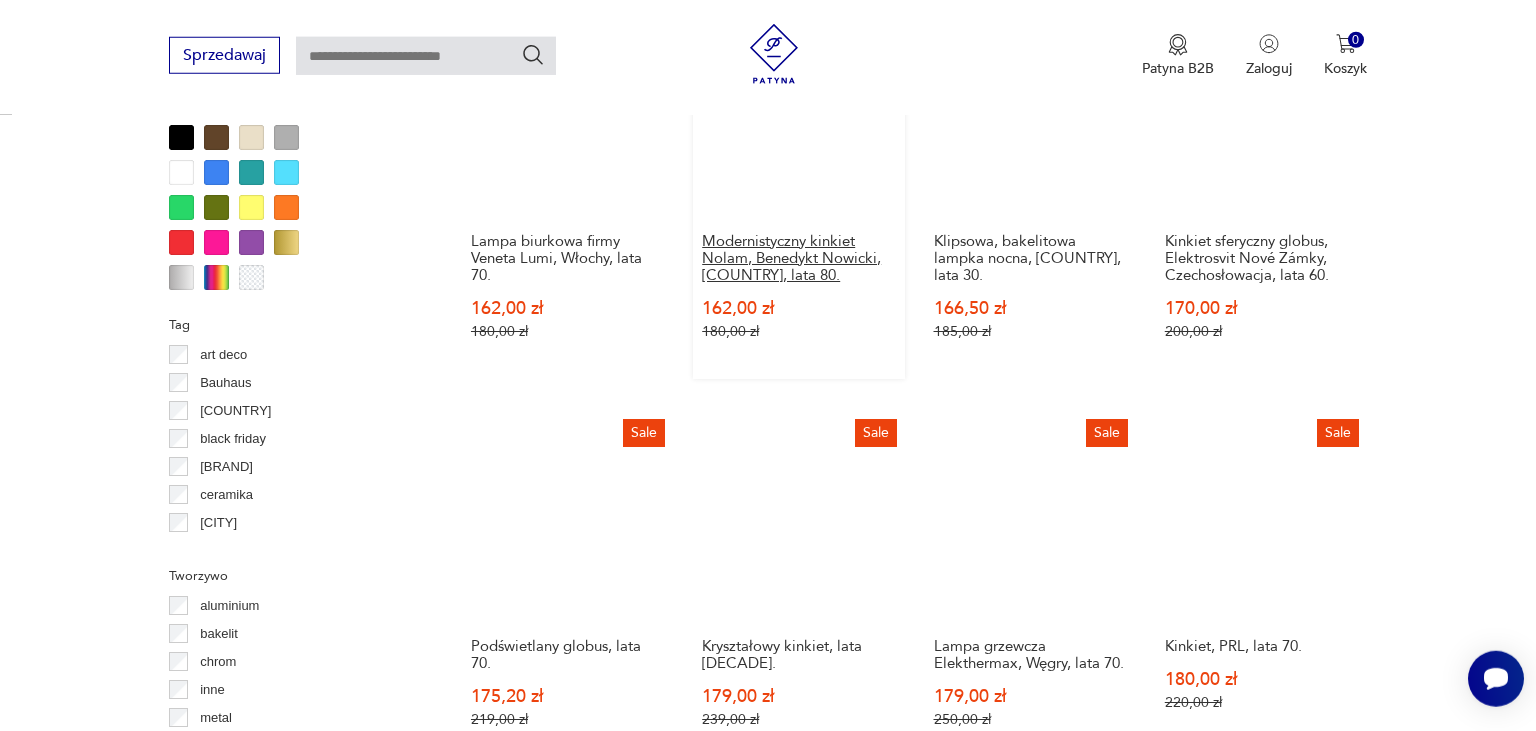 scroll, scrollTop: 1844, scrollLeft: 0, axis: vertical 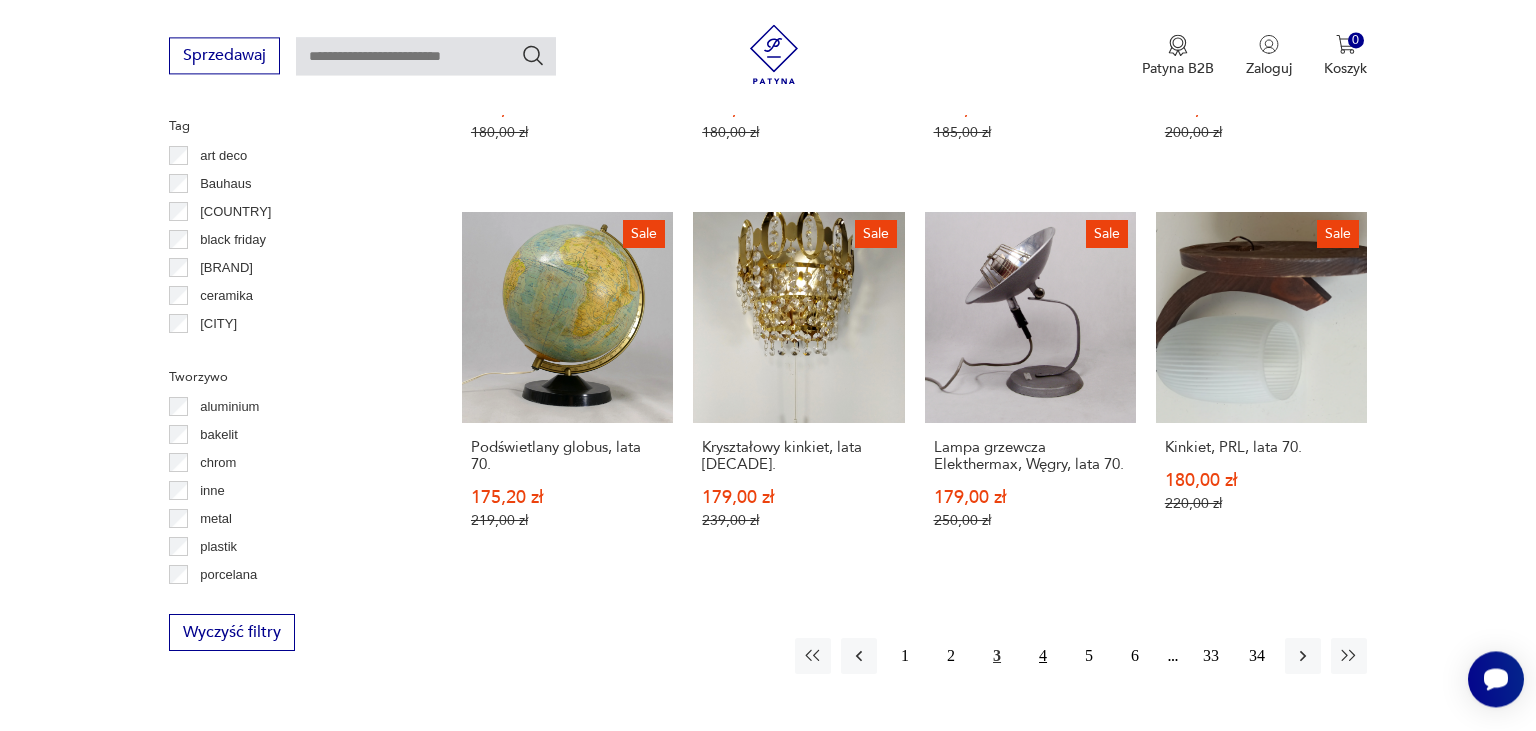 click on "4" at bounding box center [1043, 656] 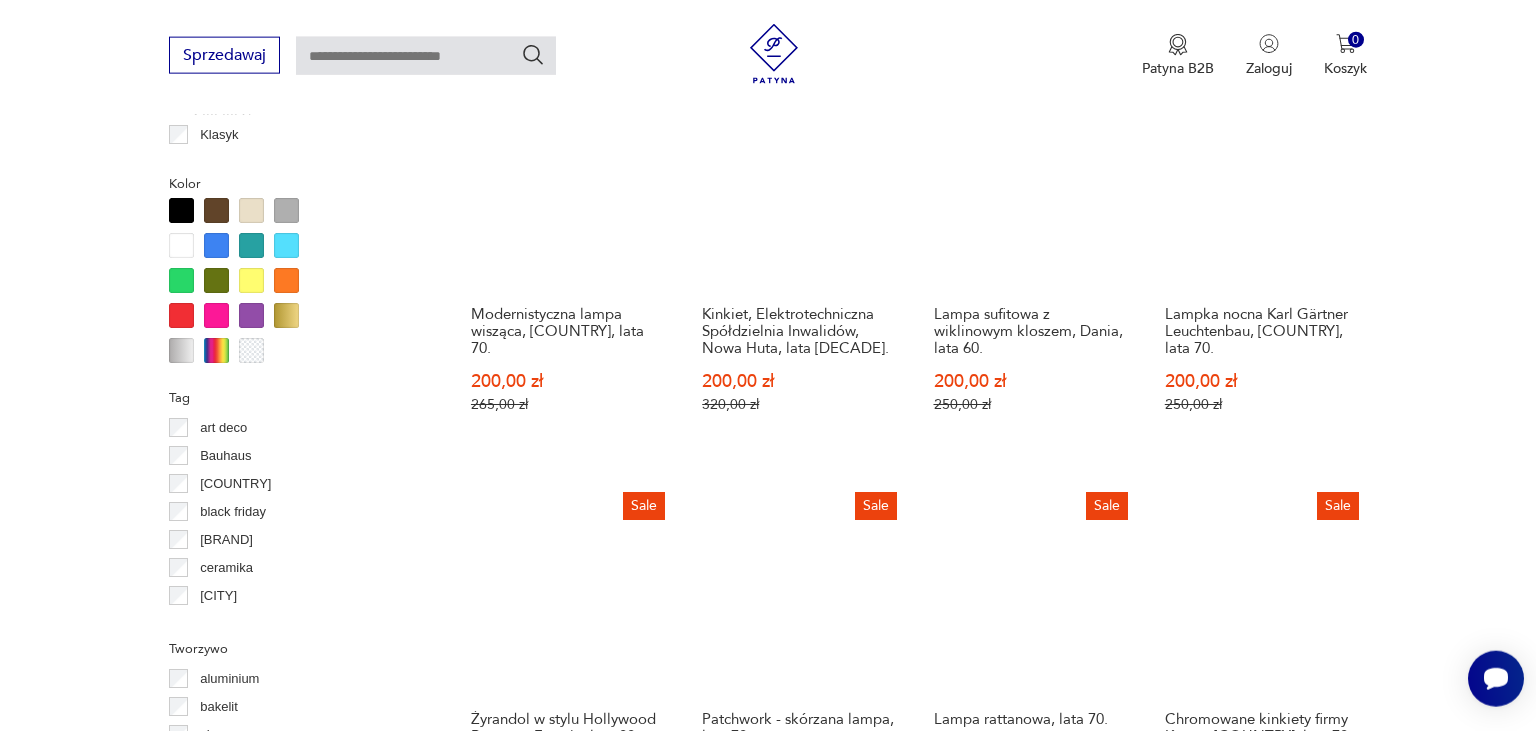 scroll, scrollTop: 1842, scrollLeft: 0, axis: vertical 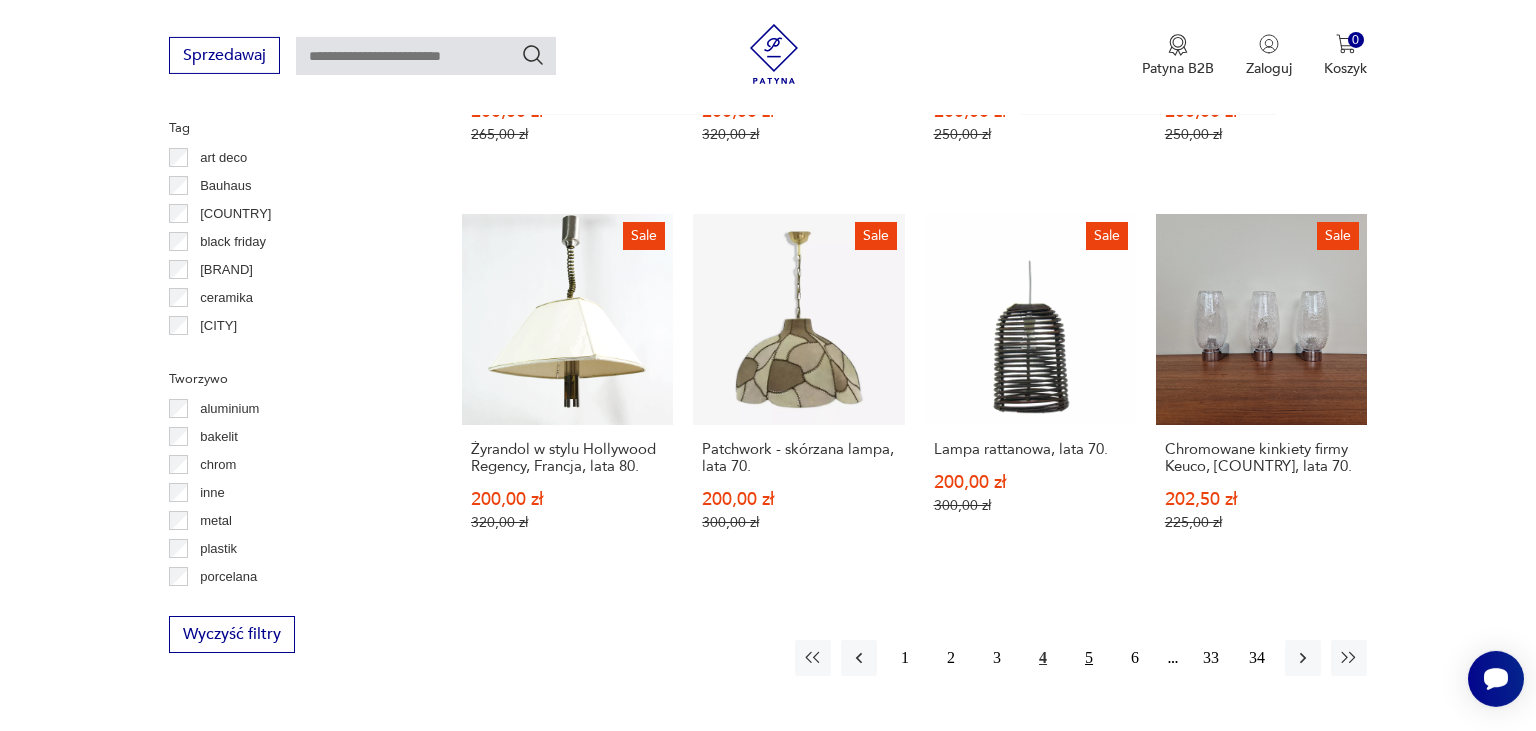 click on "5" at bounding box center [1089, 658] 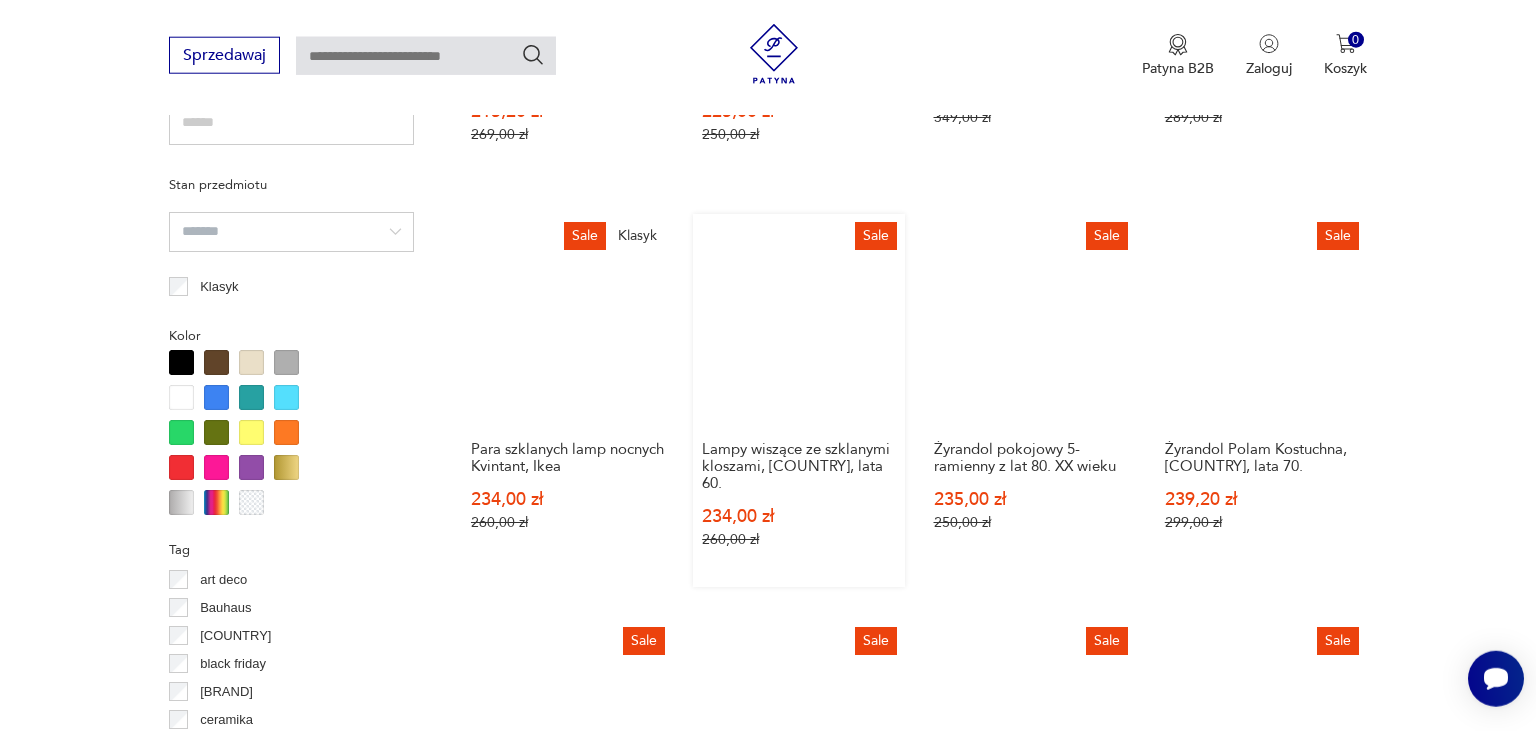 scroll, scrollTop: 1842, scrollLeft: 0, axis: vertical 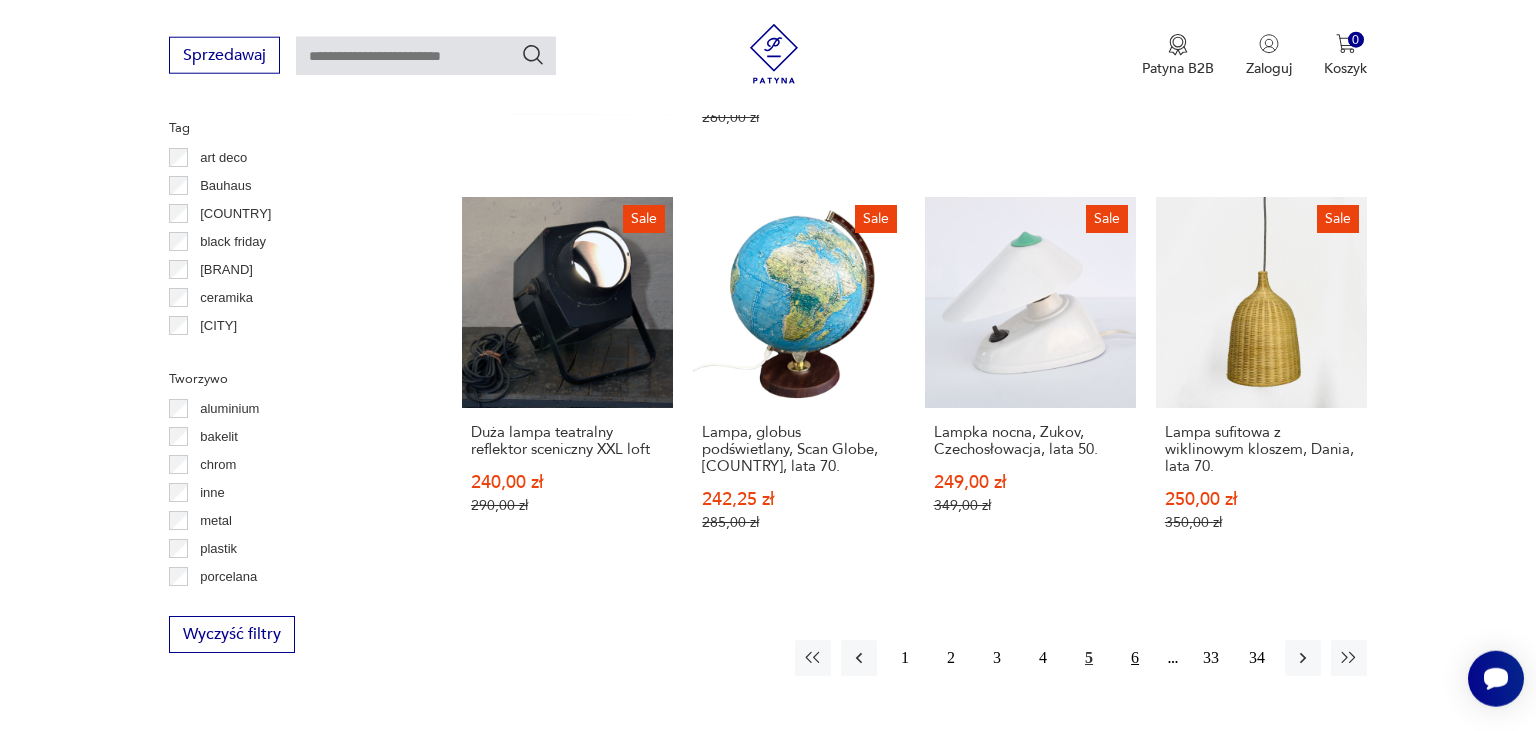 click on "6" at bounding box center (1135, 658) 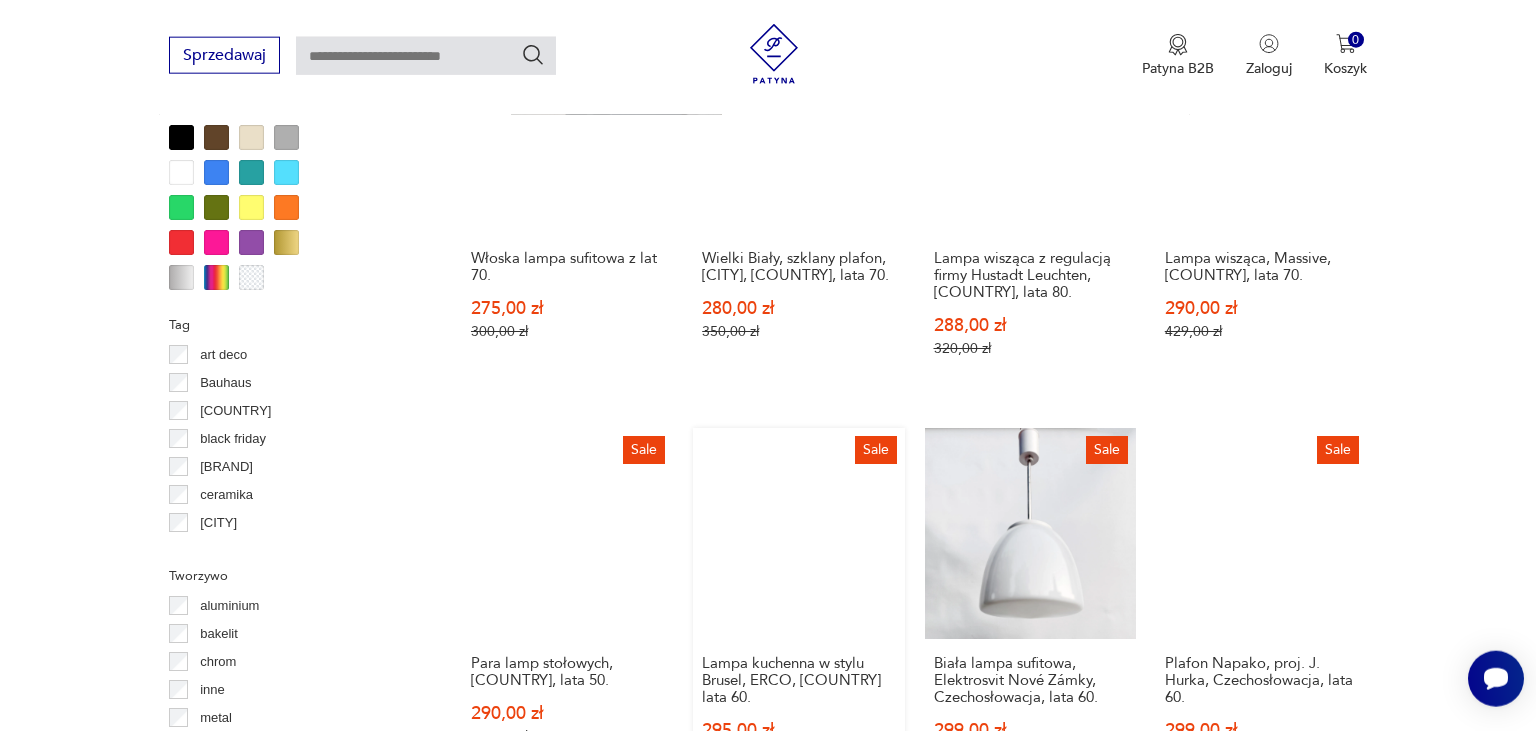 scroll, scrollTop: 1842, scrollLeft: 0, axis: vertical 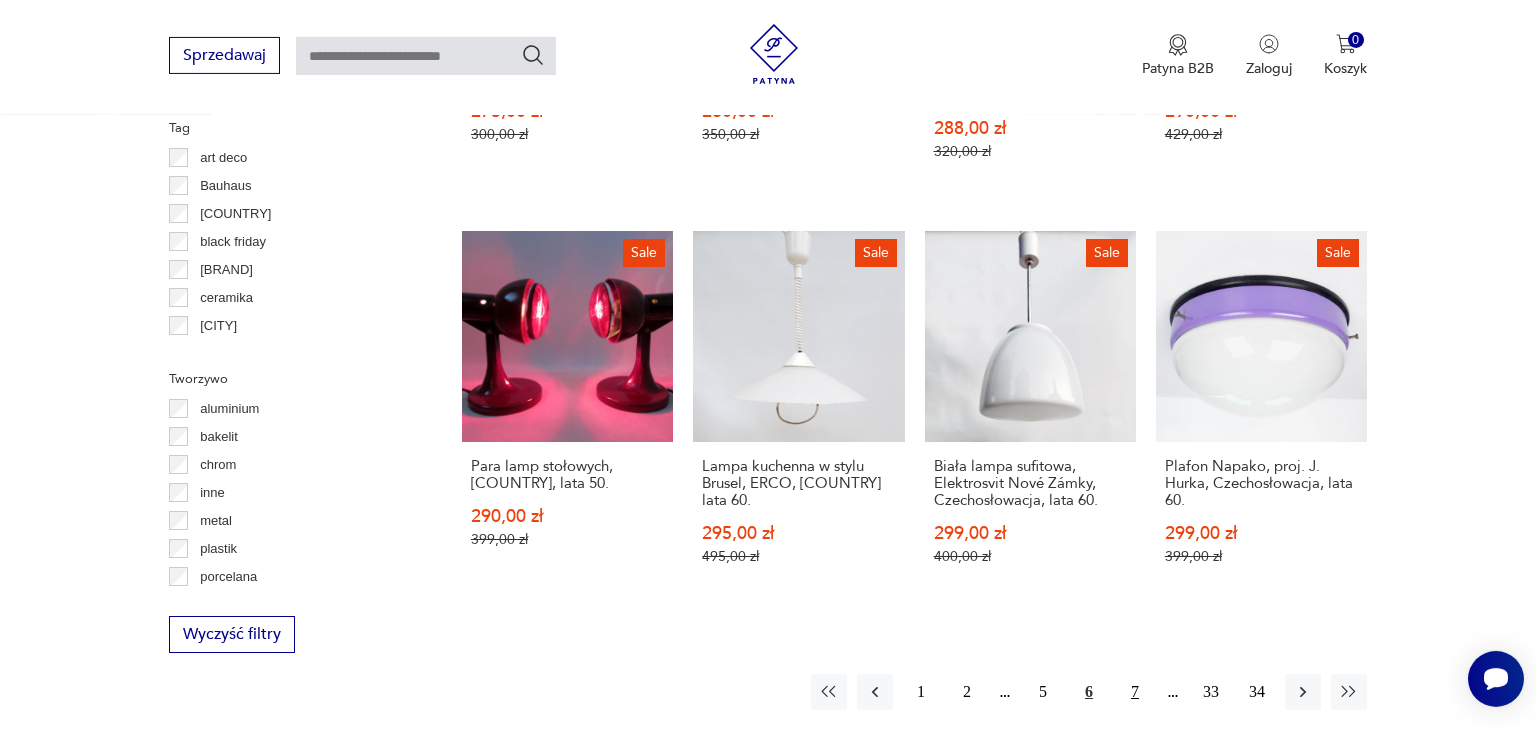 click on "7" at bounding box center (1135, 692) 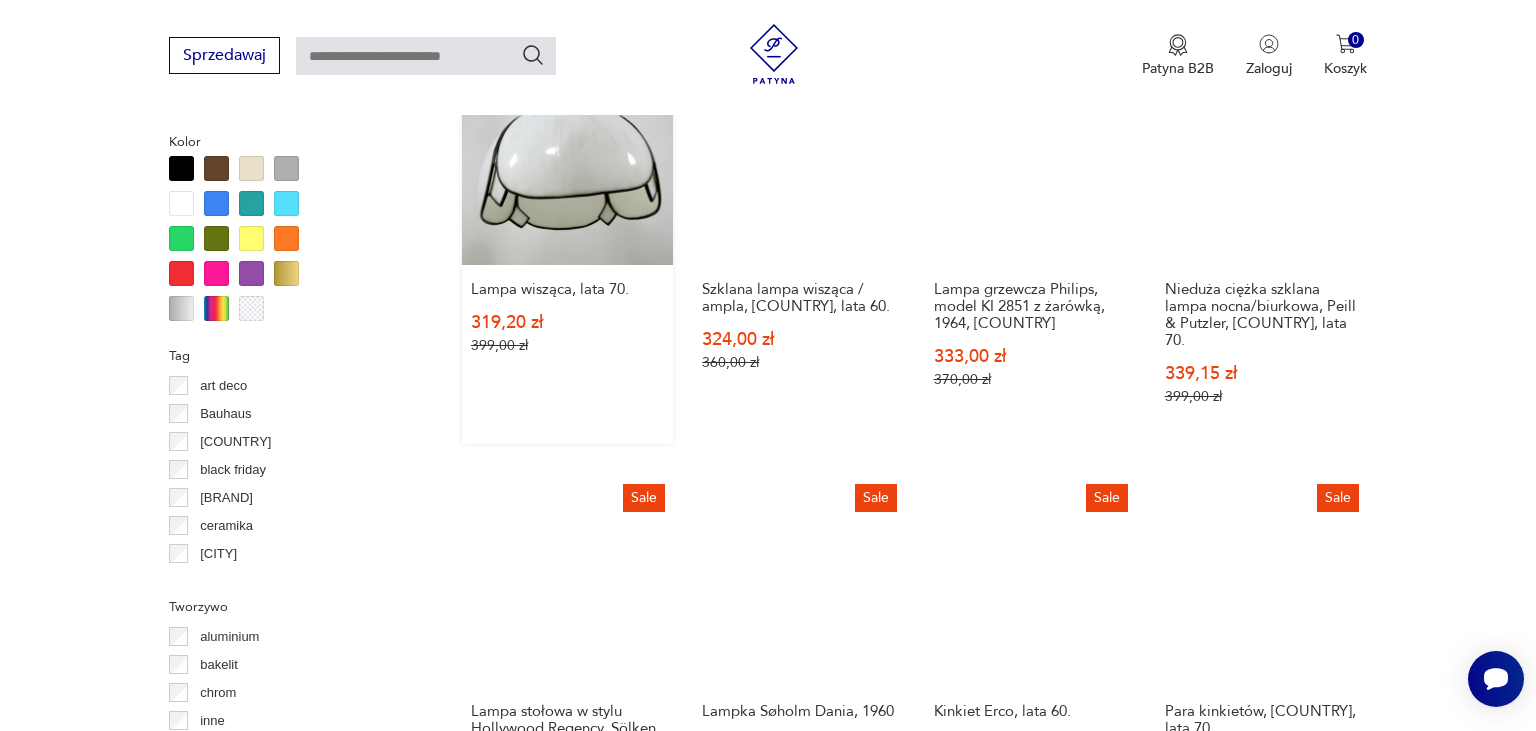 scroll, scrollTop: 1949, scrollLeft: 0, axis: vertical 